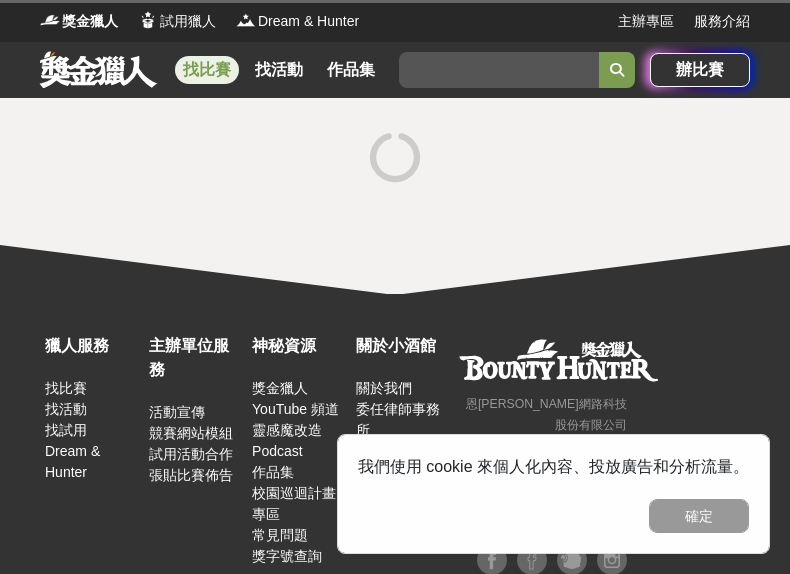 scroll, scrollTop: 0, scrollLeft: 0, axis: both 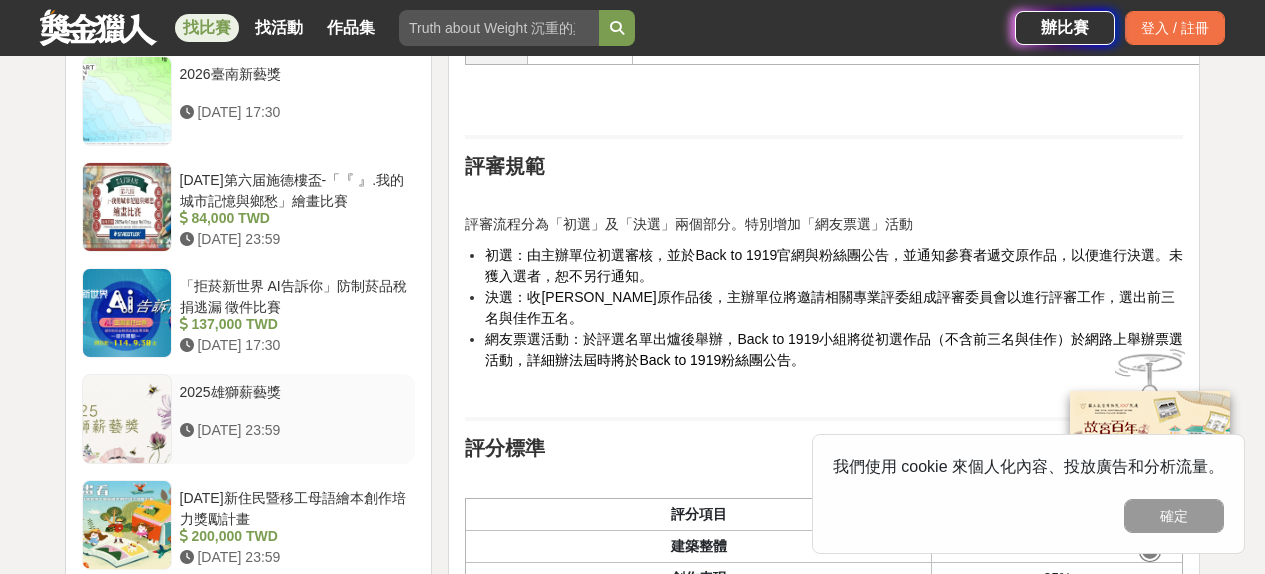 click at bounding box center [127, 419] 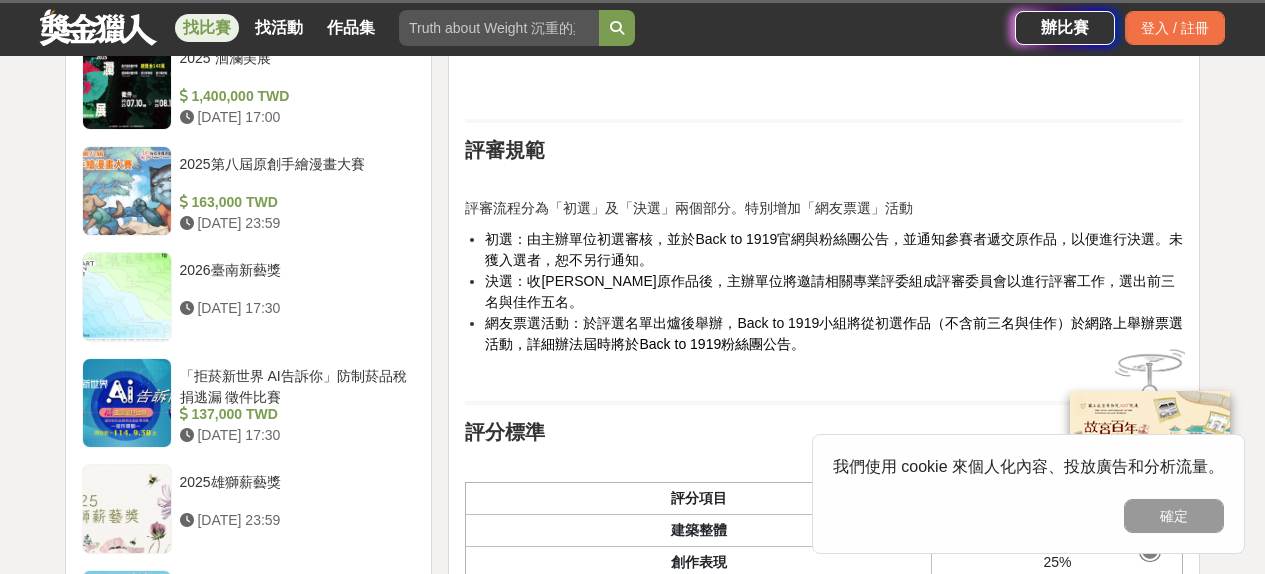 scroll, scrollTop: 2403, scrollLeft: 0, axis: vertical 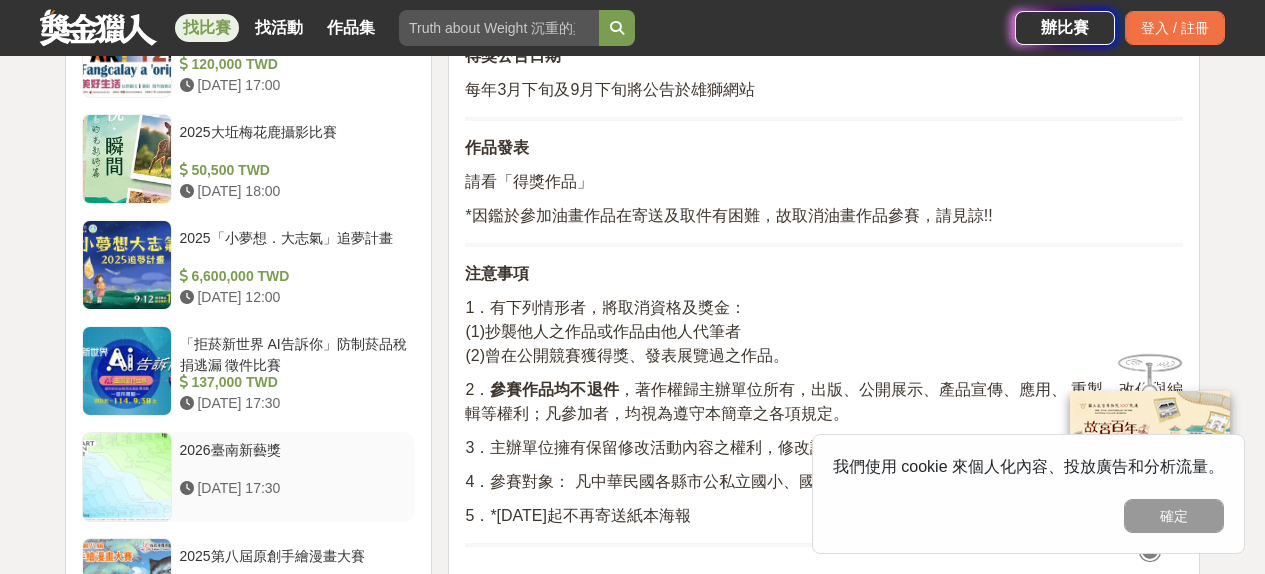 click on "2026臺南新藝獎" at bounding box center (294, 459) 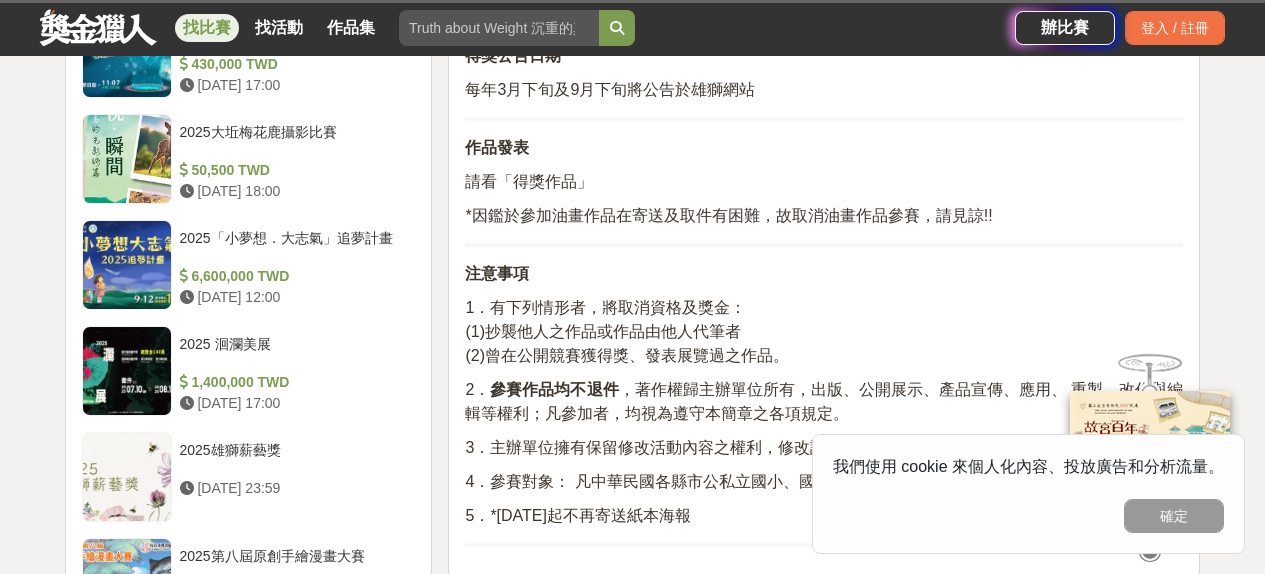 scroll, scrollTop: 1676, scrollLeft: 0, axis: vertical 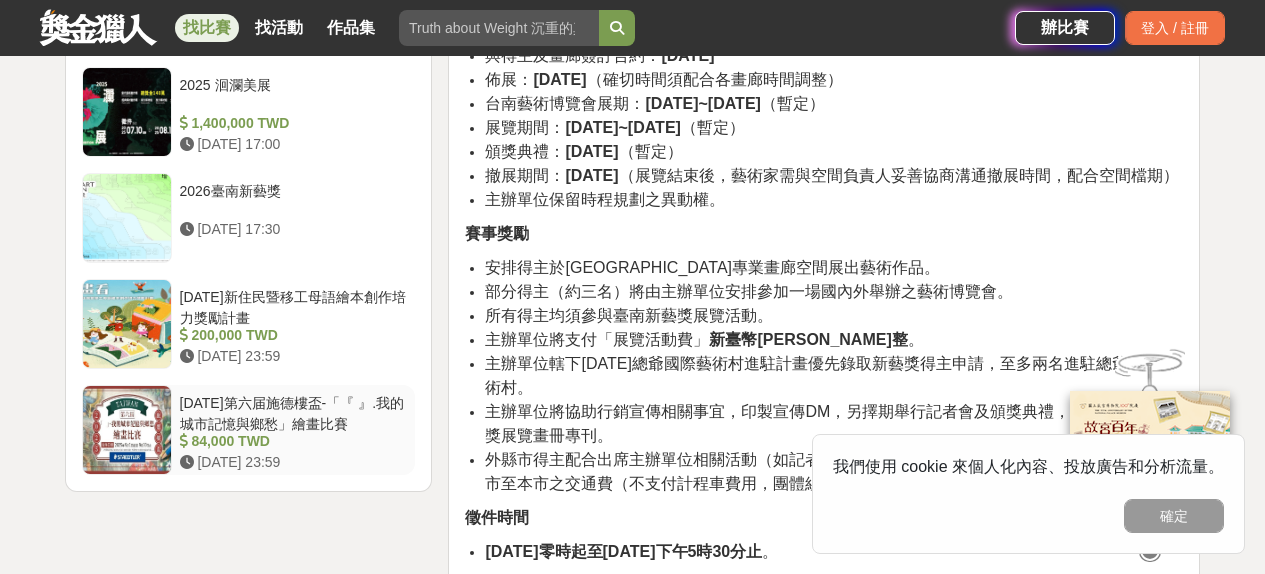 click on "[DATE]第六届施德樓盃-「『 』.我的城市記憶與鄉愁」繪畫比賽" at bounding box center (294, 412) 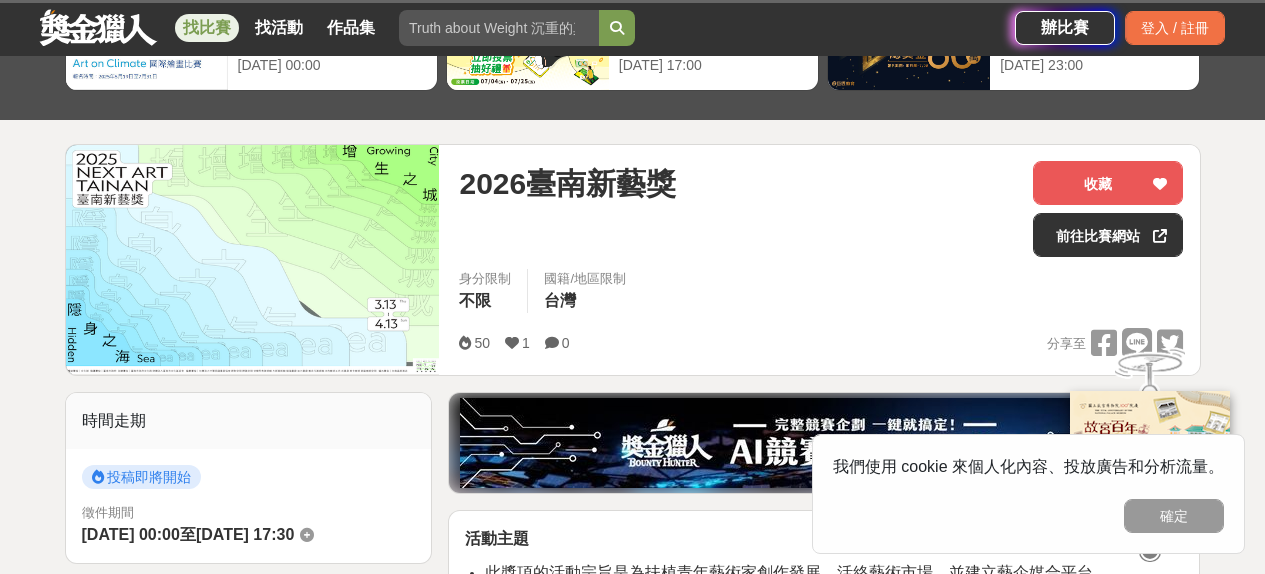 scroll, scrollTop: 0, scrollLeft: 0, axis: both 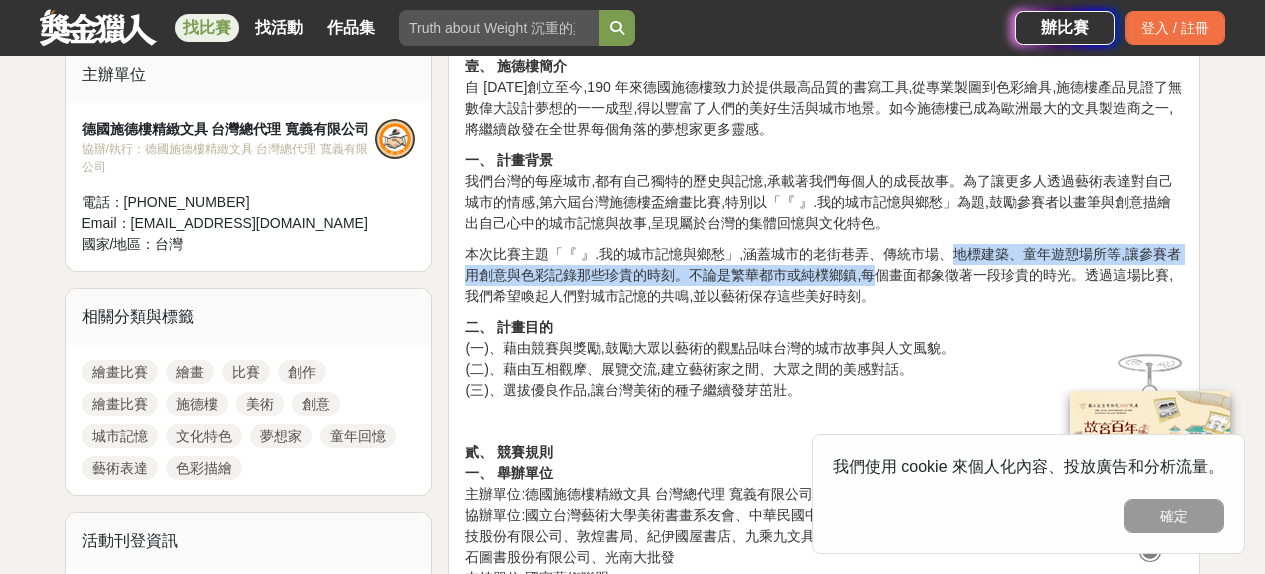 drag, startPoint x: 948, startPoint y: 253, endPoint x: 862, endPoint y: 284, distance: 91.416626 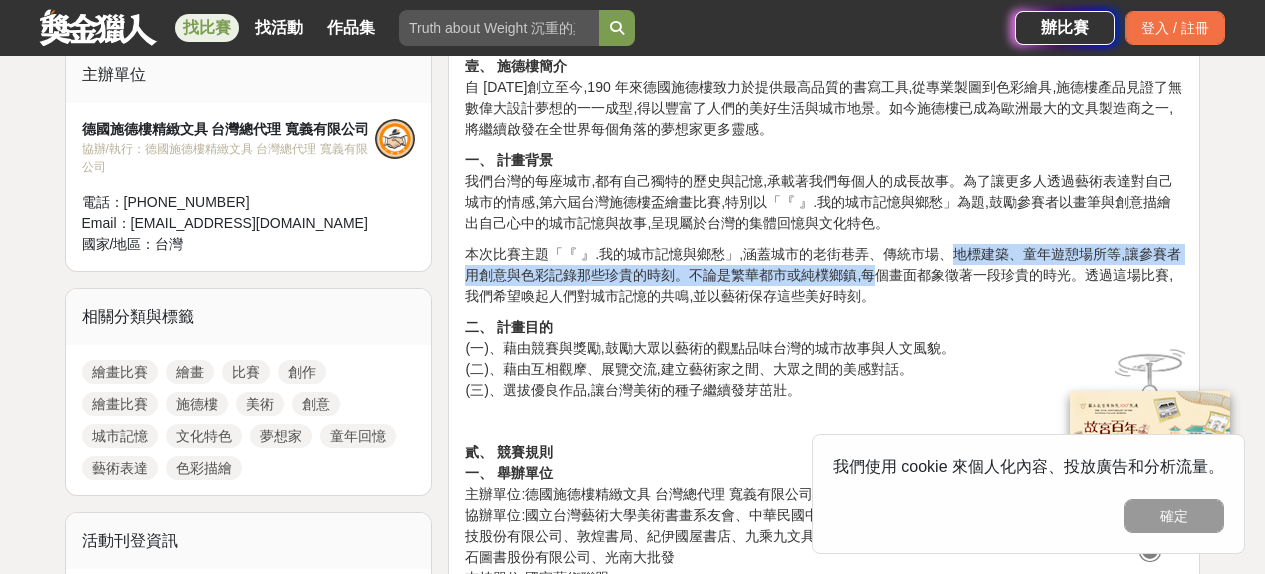 click on "本次比賽主題「『 』.我的城市記憶與鄉愁」,涵蓋城市的老街巷弄、傳統市場、地標建築、童年遊憩場所等,讓參賽者用創意與色彩記錄那些珍貴的時刻。不論是繁華都市或純樸鄉鎮,每個畫面都象徵著一段珍貴的時光。透過這場比賽,我們希望喚起人們對城市記憶的共鳴,並以藝術保存這些美好時刻。" at bounding box center (824, 275) 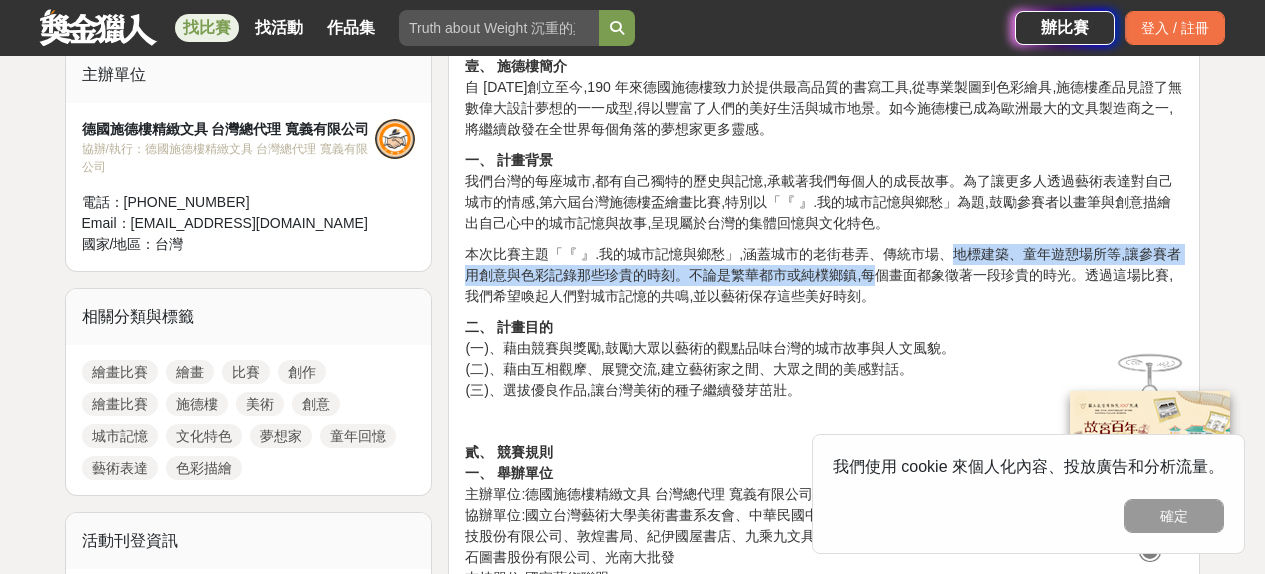 click on "本次比賽主題「『 』.我的城市記憶與鄉愁」,涵蓋城市的老街巷弄、傳統市場、地標建築、童年遊憩場所等,讓參賽者用創意與色彩記錄那些珍貴的時刻。不論是繁華都市或純樸鄉鎮,每個畫面都象徵著一段珍貴的時光。透過這場比賽,我們希望喚起人們對城市記憶的共鳴,並以藝術保存這些美好時刻。" at bounding box center (824, 275) 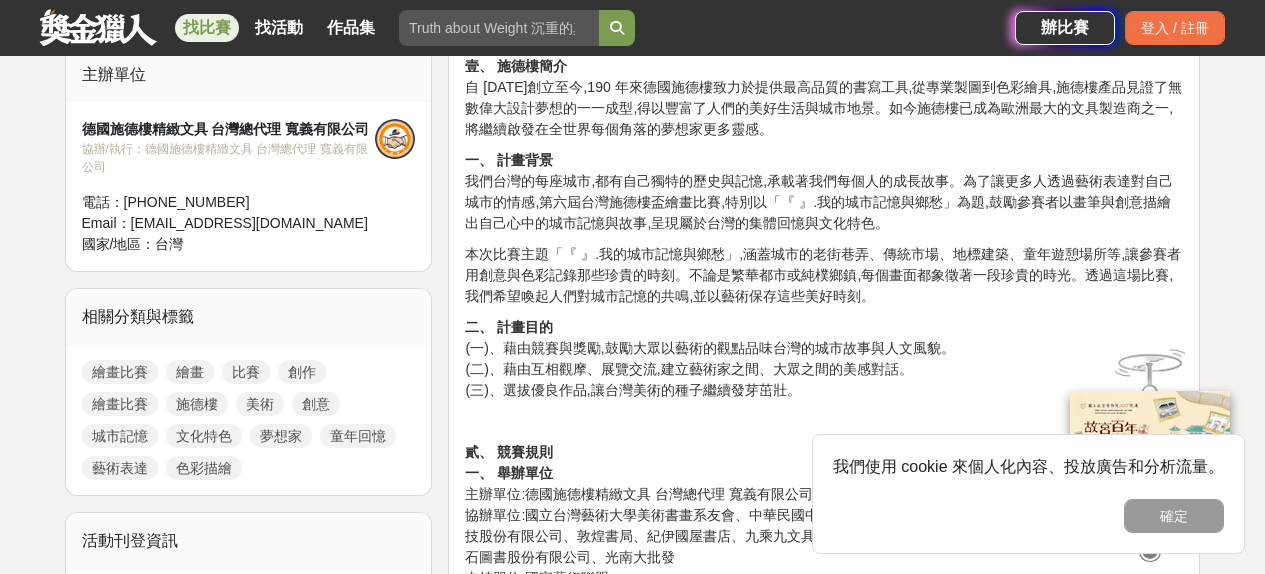 click on "本次比賽主題「『 』.我的城市記憶與鄉愁」,涵蓋城市的老街巷弄、傳統市場、地標建築、童年遊憩場所等,讓參賽者用創意與色彩記錄那些珍貴的時刻。不論是繁華都市或純樸鄉鎮,每個畫面都象徵著一段珍貴的時光。透過這場比賽,我們希望喚起人們對城市記憶的共鳴,並以藝術保存這些美好時刻。" at bounding box center (824, 275) 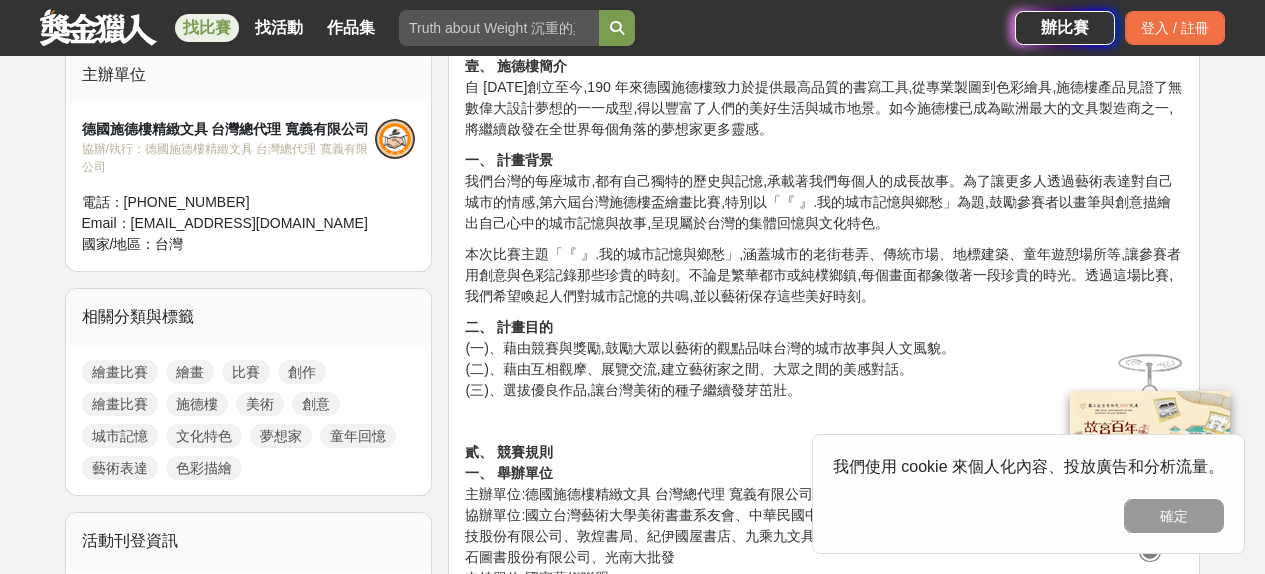 click on "本次比賽主題「『 』.我的城市記憶與鄉愁」,涵蓋城市的老街巷弄、傳統市場、地標建築、童年遊憩場所等,讓參賽者用創意與色彩記錄那些珍貴的時刻。不論是繁華都市或純樸鄉鎮,每個畫面都象徵著一段珍貴的時光。透過這場比賽,我們希望喚起人們對城市記憶的共鳴,並以藝術保存這些美好時刻。" at bounding box center (824, 275) 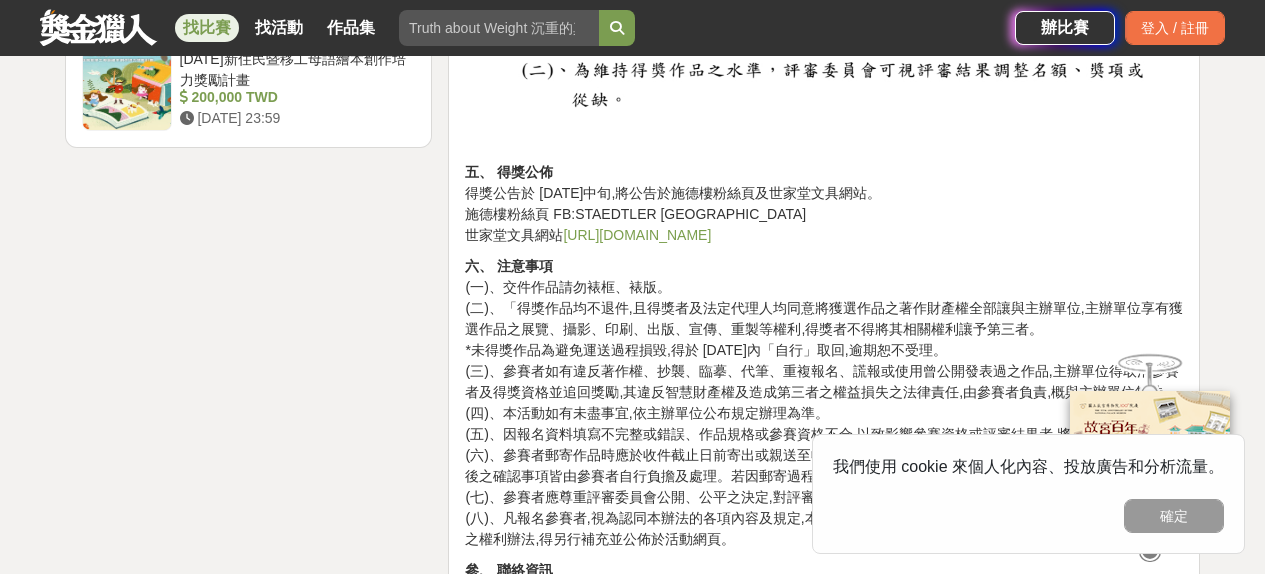scroll, scrollTop: 2772, scrollLeft: 0, axis: vertical 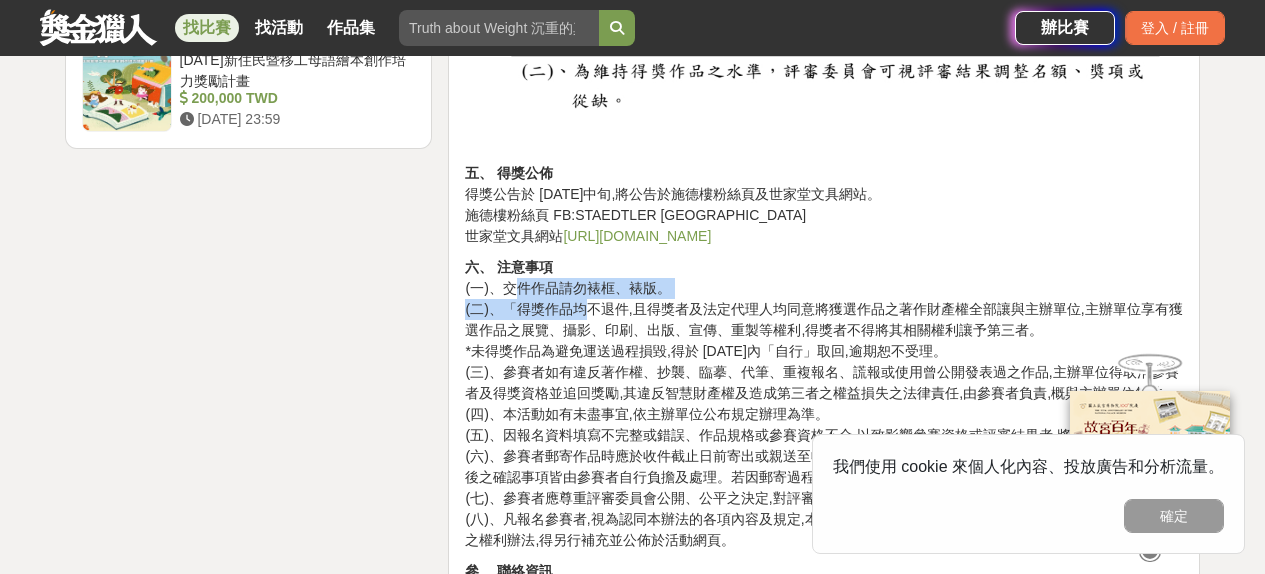 drag, startPoint x: 511, startPoint y: 267, endPoint x: 583, endPoint y: 278, distance: 72.835434 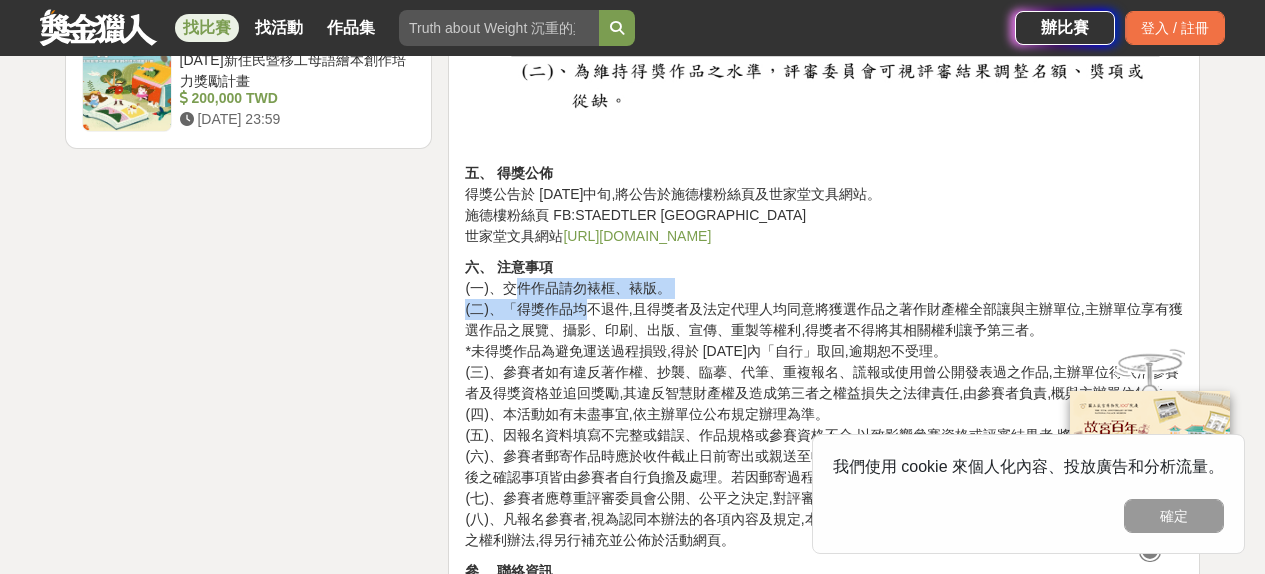 click on "六、 注意事項 (一)、交件作品請勿裱框、裱版。 (二)、「得獎作品均不退件,且得獎者及法定代理人均同意將獲選作品之著作財產權全部讓與主辦單位,主辦單位享有獲選作品之展覽、攝影、印刷、出版、宣傳、重製等權利,得獎者不得將其相關權利讓予第三者。 *未得獎作品為避免運送過程損毀,得於 [DATE]內「自行」取回,逾期恕不受理。 (三)、參賽者如有違反著作權、抄襲、臨摹、代筆、重複報名、謊報或使用曾公開發表過之作品,主辦單位得取消參賽者及得獎資格並追回獎勵,其違反智慧財產權及造成第三者之權益損失之法律責任,由參賽者負責,概與主辦單位無涉。 (四)、本活動如有未盡事宜,依主辦單位公布規定辦理為準。 (五)、因報名資料填寫不完整或錯誤、作品規格或參賽資格不合,以致影響參賽資格或評審結果者,將不另行通知。" at bounding box center [824, 404] 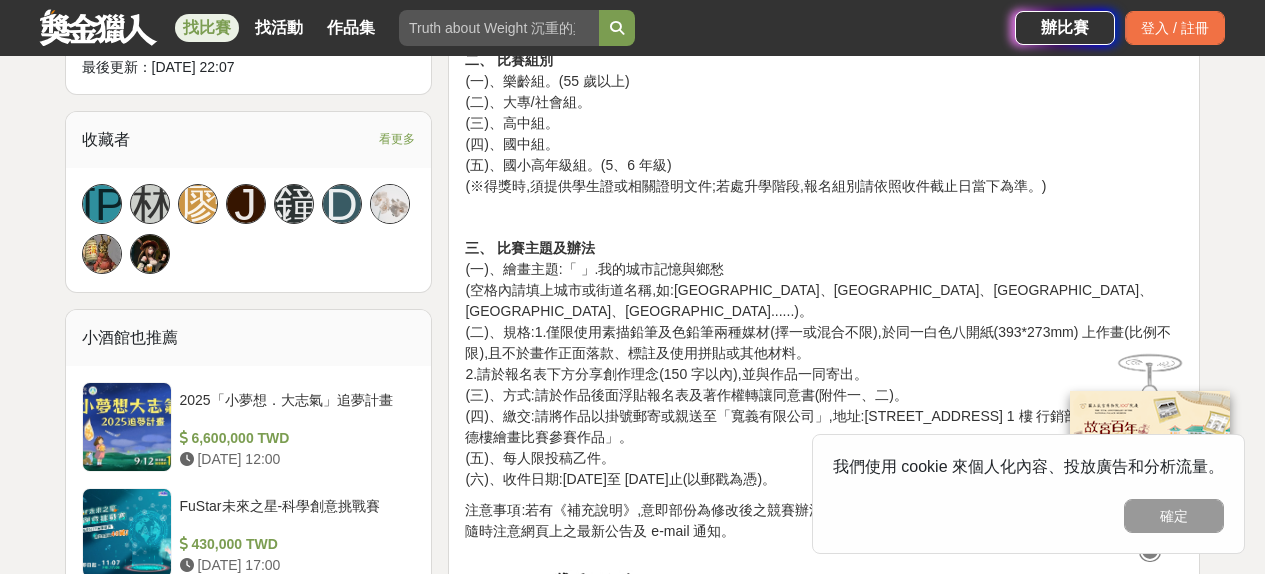 scroll, scrollTop: 1287, scrollLeft: 0, axis: vertical 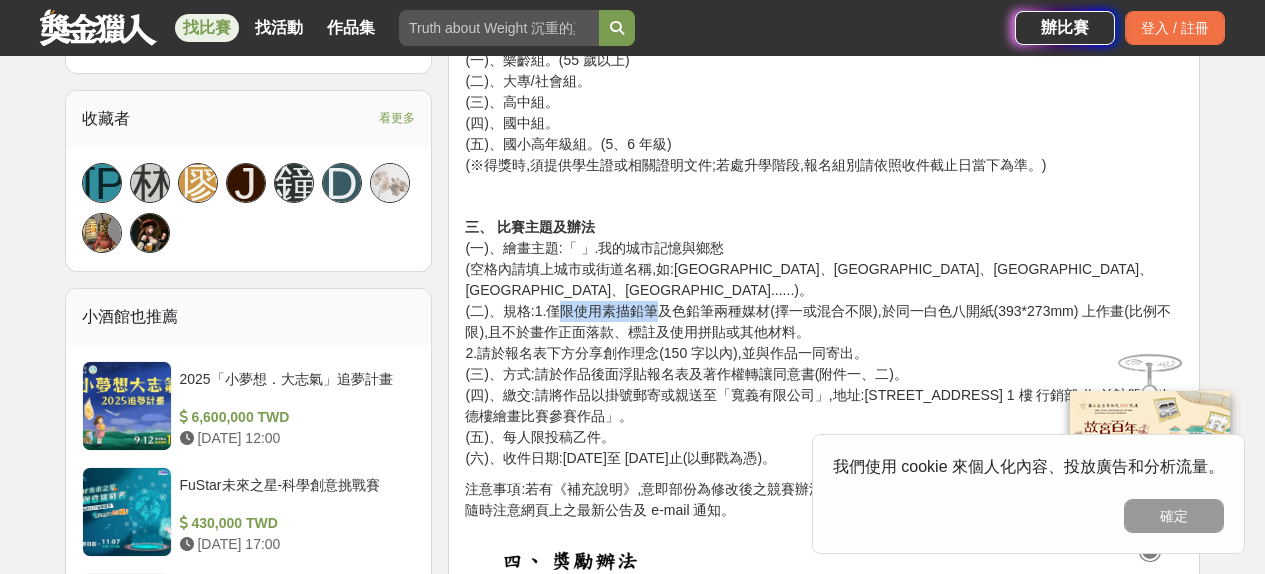 drag, startPoint x: 559, startPoint y: 292, endPoint x: 660, endPoint y: 291, distance: 101.00495 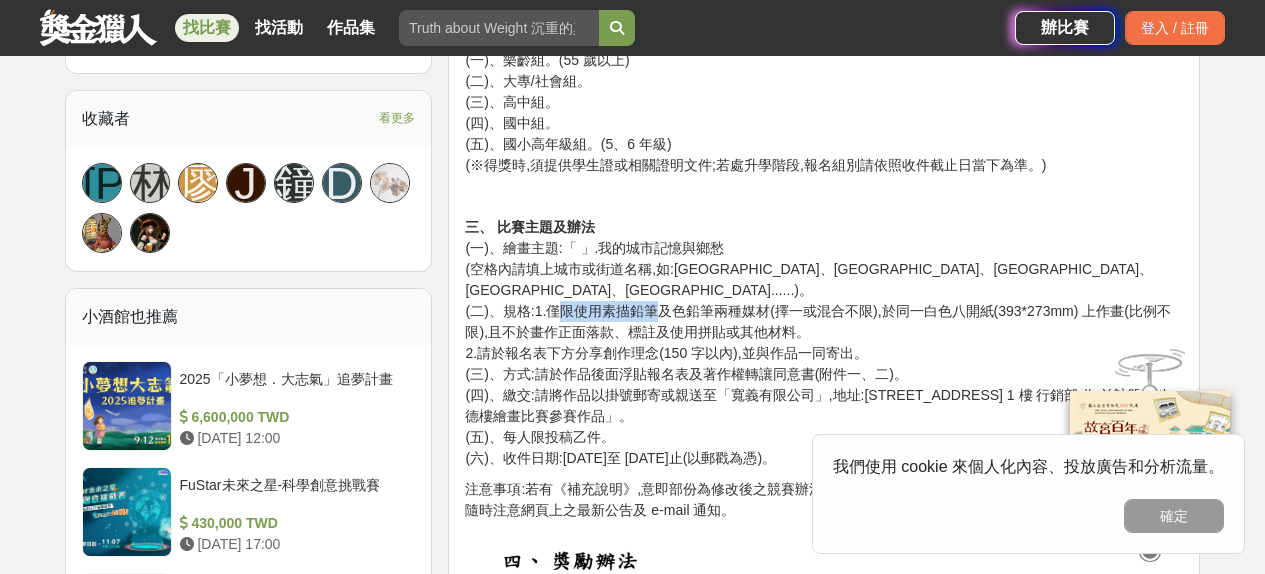 click on "三、 比賽主題及辦法 (一)、繪畫主題:「 」.我的城市記憶與鄉愁 (空格內請填上城市或街道名稱,如:[GEOGRAPHIC_DATA]、[GEOGRAPHIC_DATA]、[GEOGRAPHIC_DATA]、[GEOGRAPHIC_DATA]、[GEOGRAPHIC_DATA]......)。 (二)、規格:1.僅限使用素描鉛筆及色鉛筆兩種媒材(擇一或混合不限),於同一白色八開紙(393*273mm) 上作畫(比例不限),且不於畫作正面落款、標註及使用拼貼或其他材料。 2.請於報名表下方分享創作理念(150 字以內),並與作品一同寄出。 (三)、方式:請於作品後面浮貼報名表及著作權轉讓同意書(附件一、二)。 (四)、繳交:請將作品以掛號郵寄或親送至「寬義有限公司」,地址:[STREET_ADDRESS] 1 樓 行銷部 收,並註明「施德樓繪畫比賽參賽作品」。 (五)、每人限投稿乙件。 (六)、收件日期:[DATE]至 [DATE]止(以郵戳為憑)。" at bounding box center [824, 343] 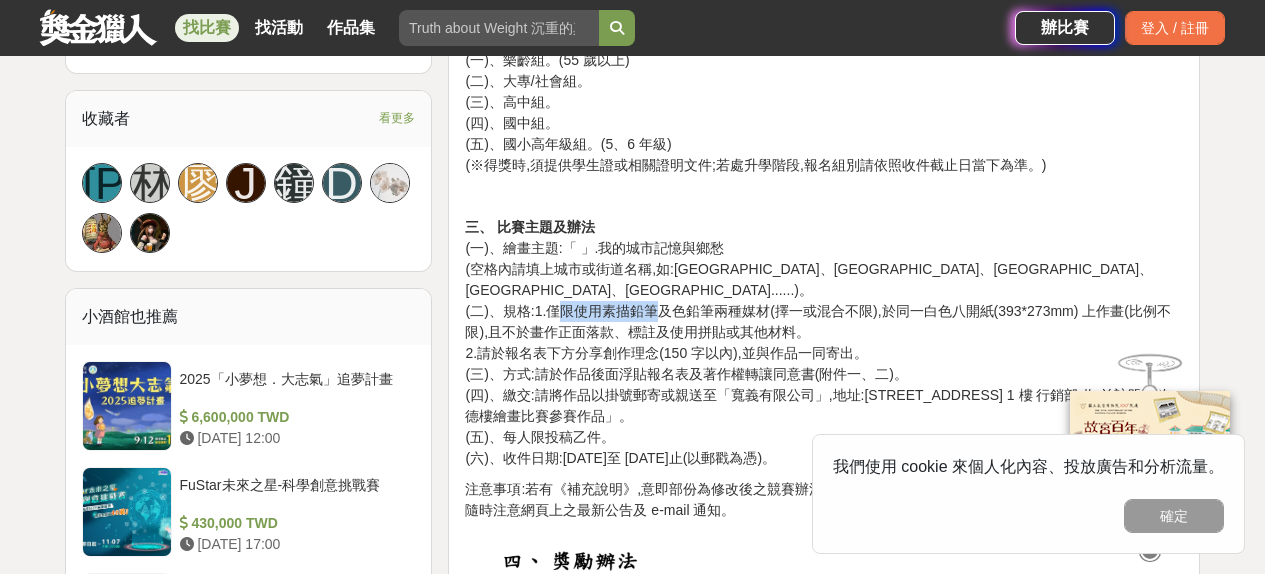 click on "三、 比賽主題及辦法 (一)、繪畫主題:「 」.我的城市記憶與鄉愁 (空格內請填上城市或街道名稱,如:[GEOGRAPHIC_DATA]、[GEOGRAPHIC_DATA]、[GEOGRAPHIC_DATA]、[GEOGRAPHIC_DATA]、[GEOGRAPHIC_DATA]......)。 (二)、規格:1.僅限使用素描鉛筆及色鉛筆兩種媒材(擇一或混合不限),於同一白色八開紙(393*273mm) 上作畫(比例不限),且不於畫作正面落款、標註及使用拼貼或其他材料。 2.請於報名表下方分享創作理念(150 字以內),並與作品一同寄出。 (三)、方式:請於作品後面浮貼報名表及著作權轉讓同意書(附件一、二)。 (四)、繳交:請將作品以掛號郵寄或親送至「寬義有限公司」,地址:[STREET_ADDRESS] 1 樓 行銷部 收,並註明「施德樓繪畫比賽參賽作品」。 (五)、每人限投稿乙件。 (六)、收件日期:[DATE]至 [DATE]止(以郵戳為憑)。" at bounding box center [824, 343] 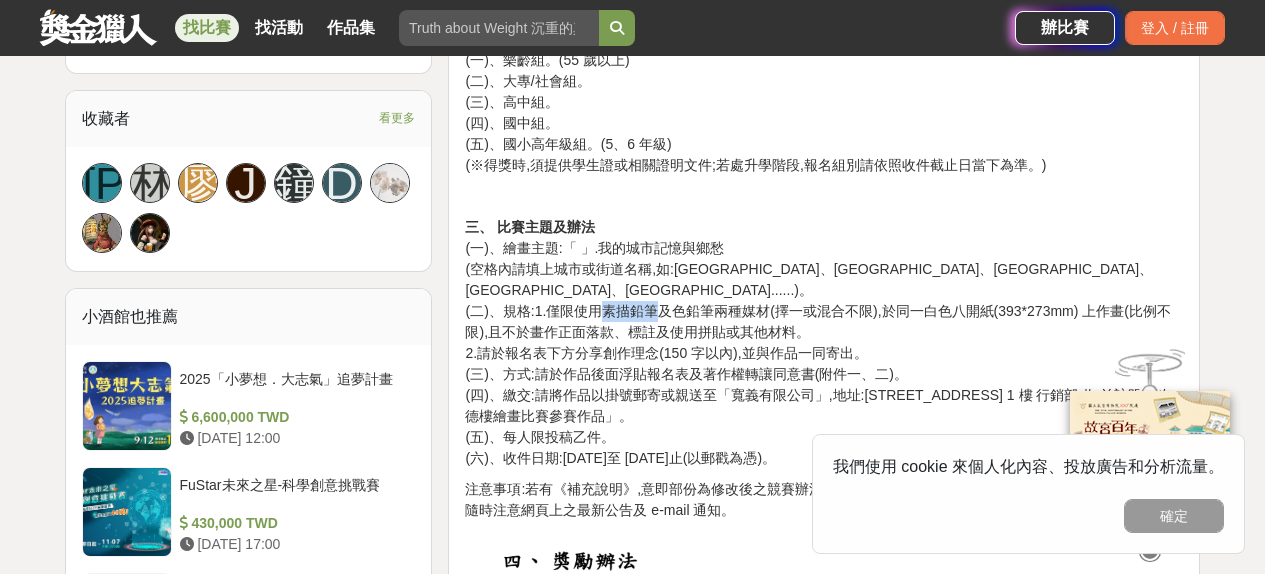 drag, startPoint x: 659, startPoint y: 286, endPoint x: 605, endPoint y: 288, distance: 54.037025 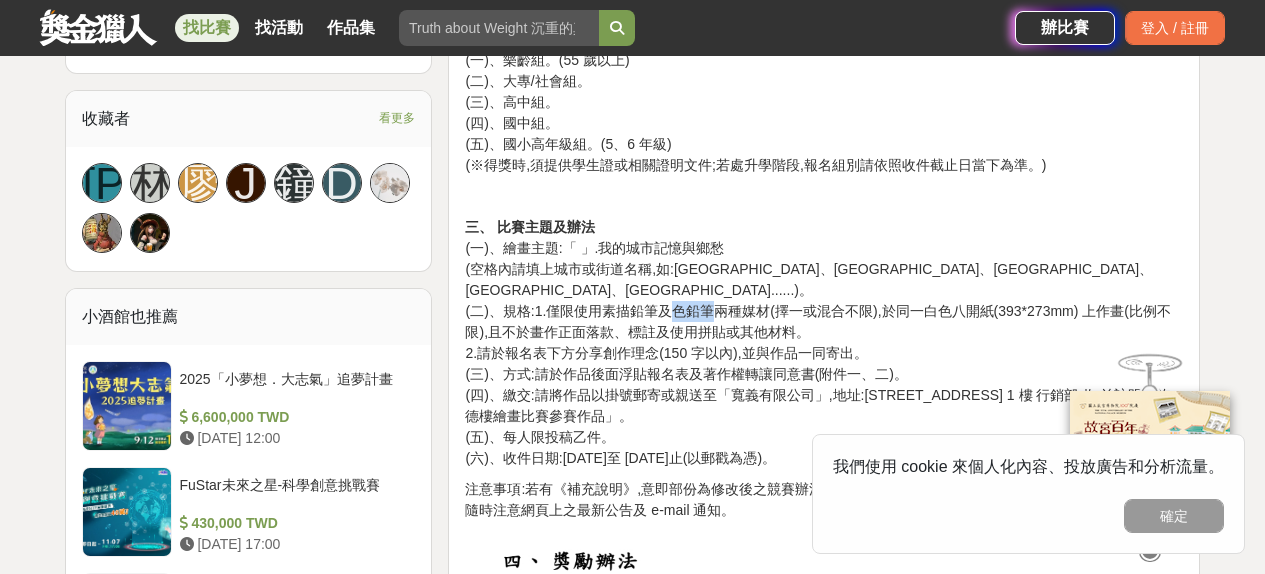 drag, startPoint x: 682, startPoint y: 291, endPoint x: 717, endPoint y: 291, distance: 35 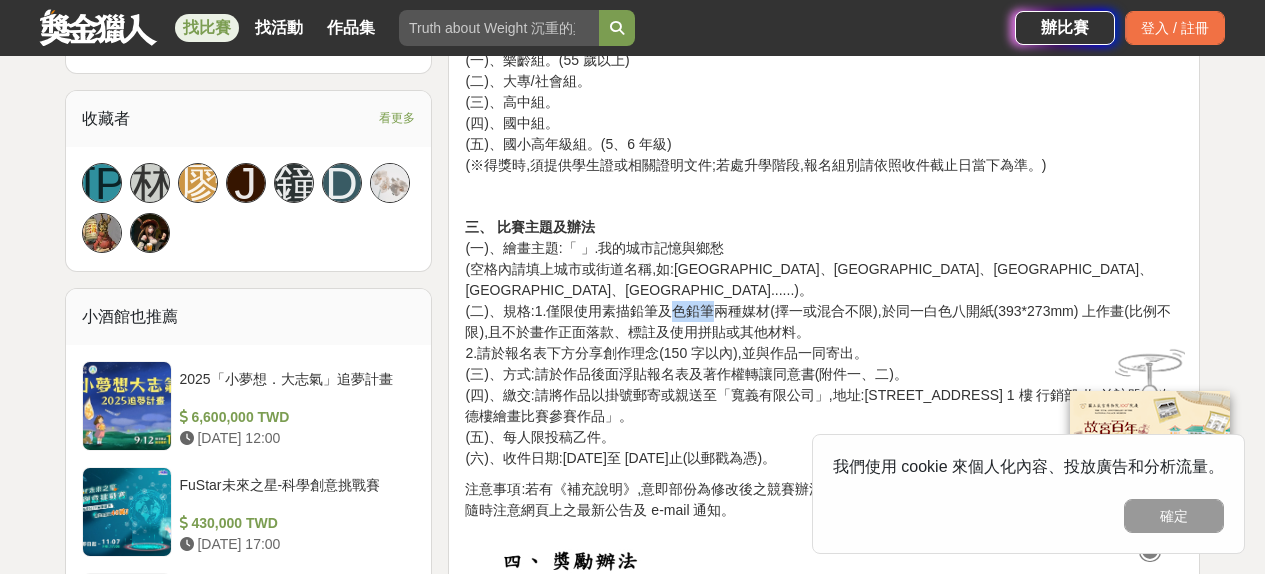 click on "三、 比賽主題及辦法 (一)、繪畫主題:「 」.我的城市記憶與鄉愁 (空格內請填上城市或街道名稱,如:[GEOGRAPHIC_DATA]、[GEOGRAPHIC_DATA]、[GEOGRAPHIC_DATA]、[GEOGRAPHIC_DATA]、[GEOGRAPHIC_DATA]......)。 (二)、規格:1.僅限使用素描鉛筆及色鉛筆兩種媒材(擇一或混合不限),於同一白色八開紙(393*273mm) 上作畫(比例不限),且不於畫作正面落款、標註及使用拼貼或其他材料。 2.請於報名表下方分享創作理念(150 字以內),並與作品一同寄出。 (三)、方式:請於作品後面浮貼報名表及著作權轉讓同意書(附件一、二)。 (四)、繳交:請將作品以掛號郵寄或親送至「寬義有限公司」,地址:[STREET_ADDRESS] 1 樓 行銷部 收,並註明「施德樓繪畫比賽參賽作品」。 (五)、每人限投稿乙件。 (六)、收件日期:[DATE]至 [DATE]止(以郵戳為憑)。" at bounding box center (824, 343) 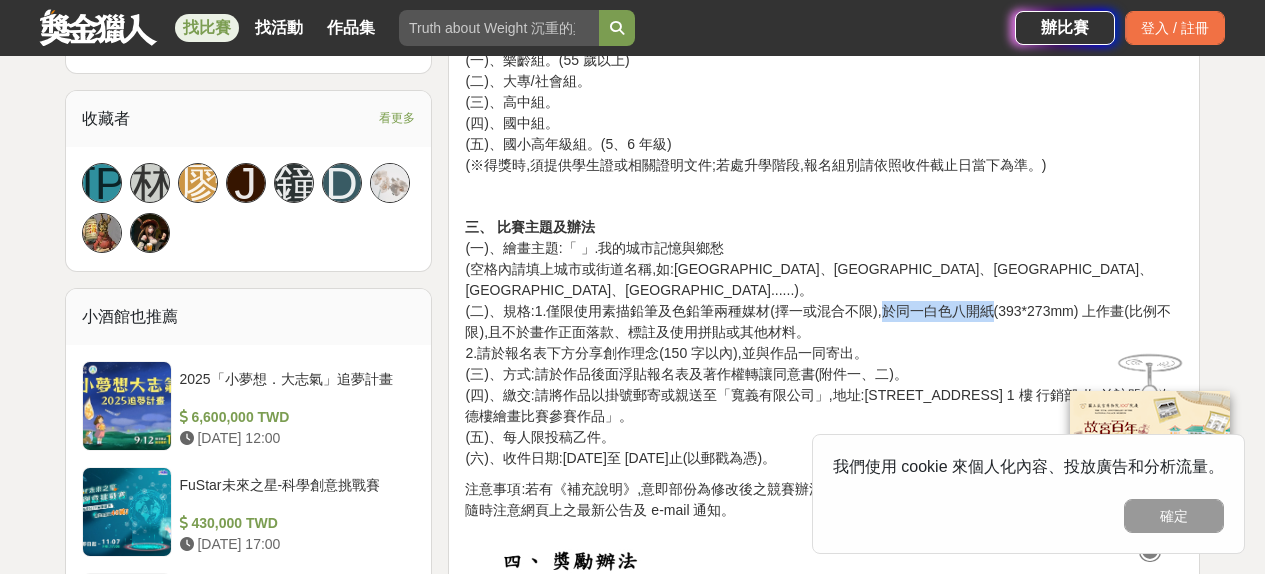 drag, startPoint x: 884, startPoint y: 290, endPoint x: 990, endPoint y: 293, distance: 106.04244 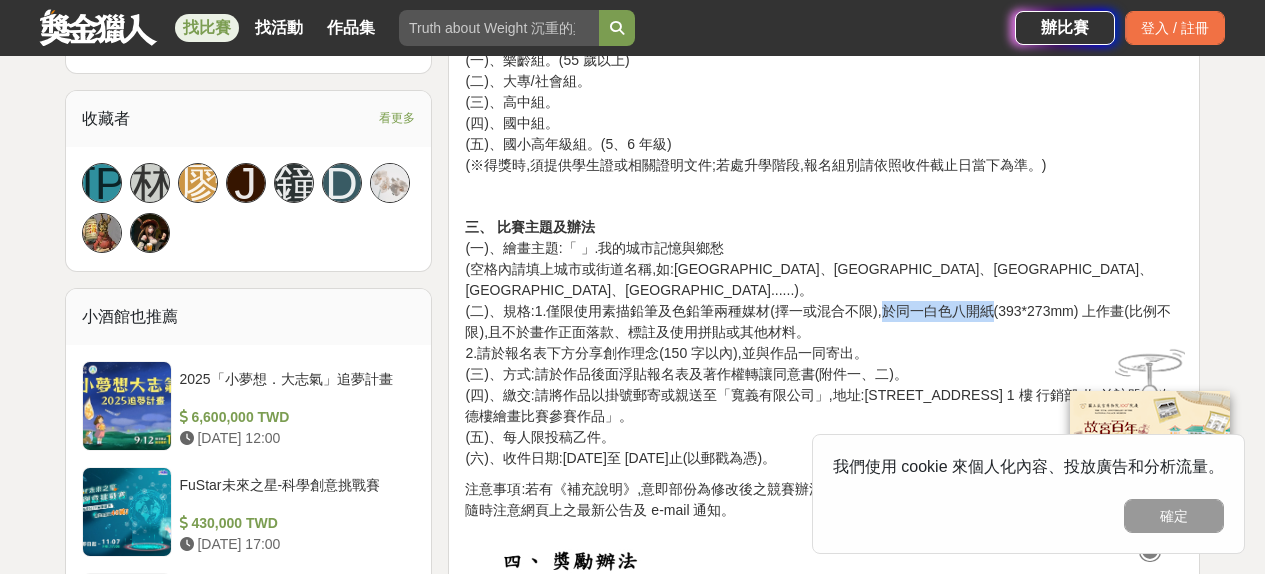 click on "三、 比賽主題及辦法 (一)、繪畫主題:「 」.我的城市記憶與鄉愁 (空格內請填上城市或街道名稱,如:[GEOGRAPHIC_DATA]、[GEOGRAPHIC_DATA]、[GEOGRAPHIC_DATA]、[GEOGRAPHIC_DATA]、[GEOGRAPHIC_DATA]......)。 (二)、規格:1.僅限使用素描鉛筆及色鉛筆兩種媒材(擇一或混合不限),於同一白色八開紙(393*273mm) 上作畫(比例不限),且不於畫作正面落款、標註及使用拼貼或其他材料。 2.請於報名表下方分享創作理念(150 字以內),並與作品一同寄出。 (三)、方式:請於作品後面浮貼報名表及著作權轉讓同意書(附件一、二)。 (四)、繳交:請將作品以掛號郵寄或親送至「寬義有限公司」,地址:[STREET_ADDRESS] 1 樓 行銷部 收,並註明「施德樓繪畫比賽參賽作品」。 (五)、每人限投稿乙件。 (六)、收件日期:[DATE]至 [DATE]止(以郵戳為憑)。" at bounding box center [824, 343] 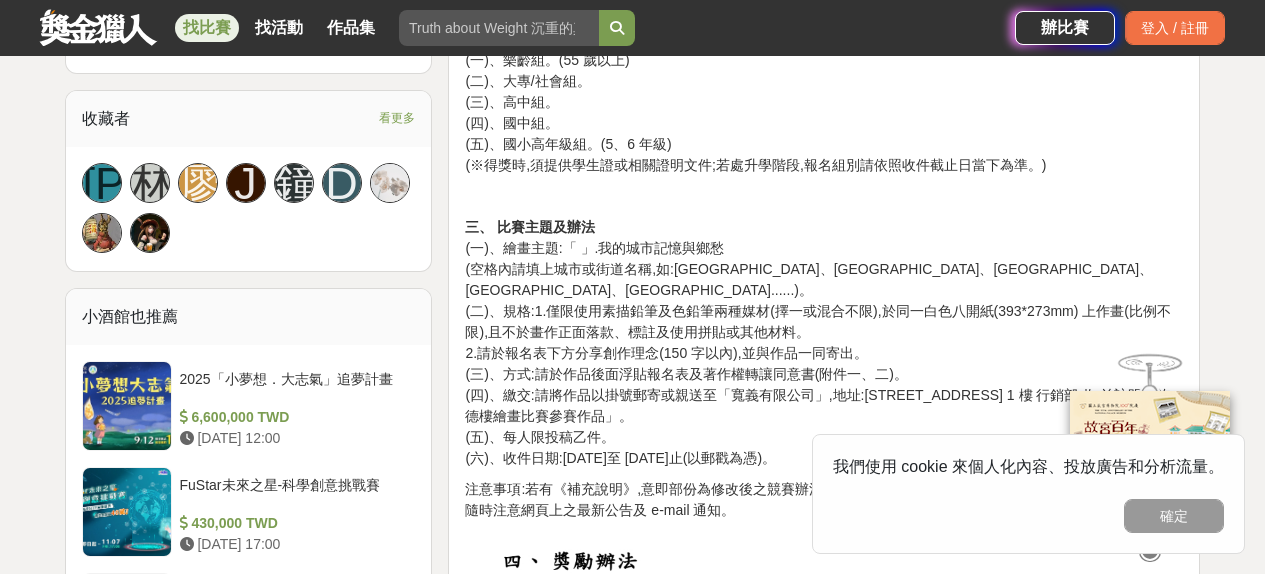 click on "三、 比賽主題及辦法 (一)、繪畫主題:「 」.我的城市記憶與鄉愁 (空格內請填上城市或街道名稱,如:[GEOGRAPHIC_DATA]、[GEOGRAPHIC_DATA]、[GEOGRAPHIC_DATA]、[GEOGRAPHIC_DATA]、[GEOGRAPHIC_DATA]......)。 (二)、規格:1.僅限使用素描鉛筆及色鉛筆兩種媒材(擇一或混合不限),於同一白色八開紙(393*273mm) 上作畫(比例不限),且不於畫作正面落款、標註及使用拼貼或其他材料。 2.請於報名表下方分享創作理念(150 字以內),並與作品一同寄出。 (三)、方式:請於作品後面浮貼報名表及著作權轉讓同意書(附件一、二)。 (四)、繳交:請將作品以掛號郵寄或親送至「寬義有限公司」,地址:[STREET_ADDRESS] 1 樓 行銷部 收,並註明「施德樓繪畫比賽參賽作品」。 (五)、每人限投稿乙件。 (六)、收件日期:[DATE]至 [DATE]止(以郵戳為憑)。" at bounding box center (824, 343) 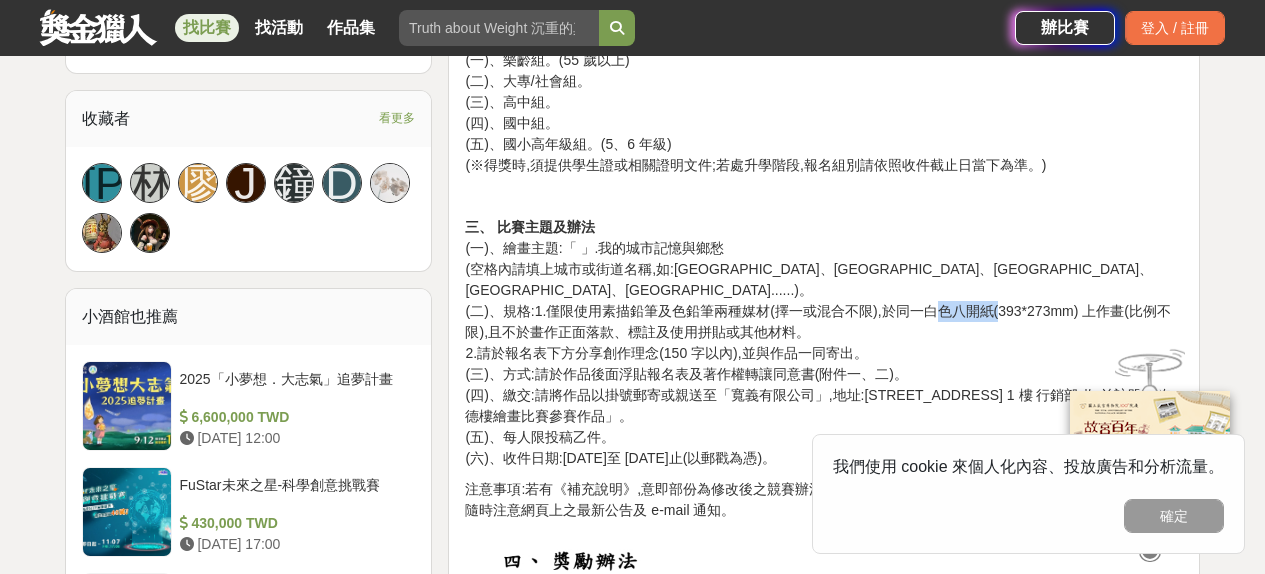 drag, startPoint x: 932, startPoint y: 287, endPoint x: 1002, endPoint y: 292, distance: 70.178345 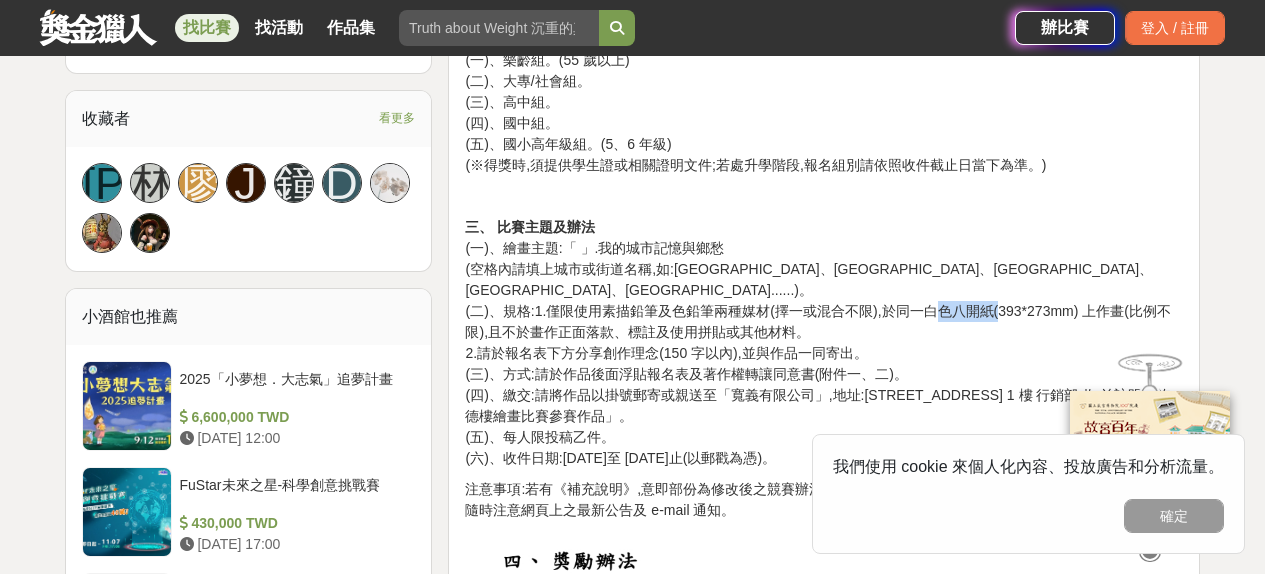 click on "三、 比賽主題及辦法 (一)、繪畫主題:「 」.我的城市記憶與鄉愁 (空格內請填上城市或街道名稱,如:[GEOGRAPHIC_DATA]、[GEOGRAPHIC_DATA]、[GEOGRAPHIC_DATA]、[GEOGRAPHIC_DATA]、[GEOGRAPHIC_DATA]......)。 (二)、規格:1.僅限使用素描鉛筆及色鉛筆兩種媒材(擇一或混合不限),於同一白色八開紙(393*273mm) 上作畫(比例不限),且不於畫作正面落款、標註及使用拼貼或其他材料。 2.請於報名表下方分享創作理念(150 字以內),並與作品一同寄出。 (三)、方式:請於作品後面浮貼報名表及著作權轉讓同意書(附件一、二)。 (四)、繳交:請將作品以掛號郵寄或親送至「寬義有限公司」,地址:[STREET_ADDRESS] 1 樓 行銷部 收,並註明「施德樓繪畫比賽參賽作品」。 (五)、每人限投稿乙件。 (六)、收件日期:[DATE]至 [DATE]止(以郵戳為憑)。" at bounding box center [824, 343] 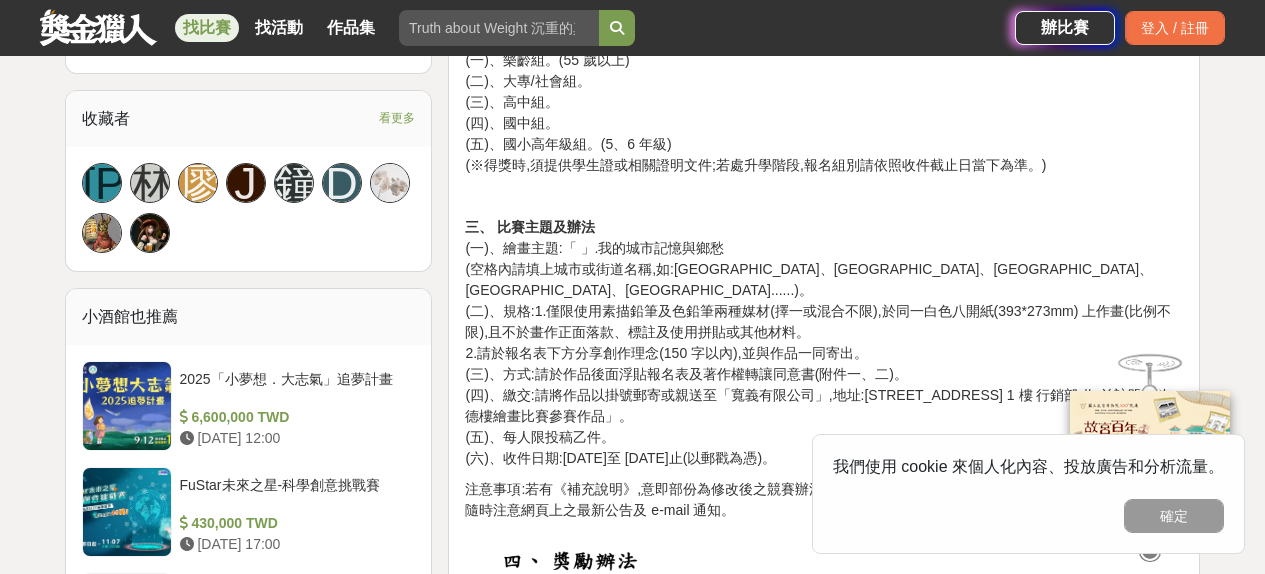 click on "三、 比賽主題及辦法 (一)、繪畫主題:「 」.我的城市記憶與鄉愁 (空格內請填上城市或街道名稱,如:[GEOGRAPHIC_DATA]、[GEOGRAPHIC_DATA]、[GEOGRAPHIC_DATA]、[GEOGRAPHIC_DATA]、[GEOGRAPHIC_DATA]......)。 (二)、規格:1.僅限使用素描鉛筆及色鉛筆兩種媒材(擇一或混合不限),於同一白色八開紙(393*273mm) 上作畫(比例不限),且不於畫作正面落款、標註及使用拼貼或其他材料。 2.請於報名表下方分享創作理念(150 字以內),並與作品一同寄出。 (三)、方式:請於作品後面浮貼報名表及著作權轉讓同意書(附件一、二)。 (四)、繳交:請將作品以掛號郵寄或親送至「寬義有限公司」,地址:[STREET_ADDRESS] 1 樓 行銷部 收,並註明「施德樓繪畫比賽參賽作品」。 (五)、每人限投稿乙件。 (六)、收件日期:[DATE]至 [DATE]止(以郵戳為憑)。" at bounding box center (824, 343) 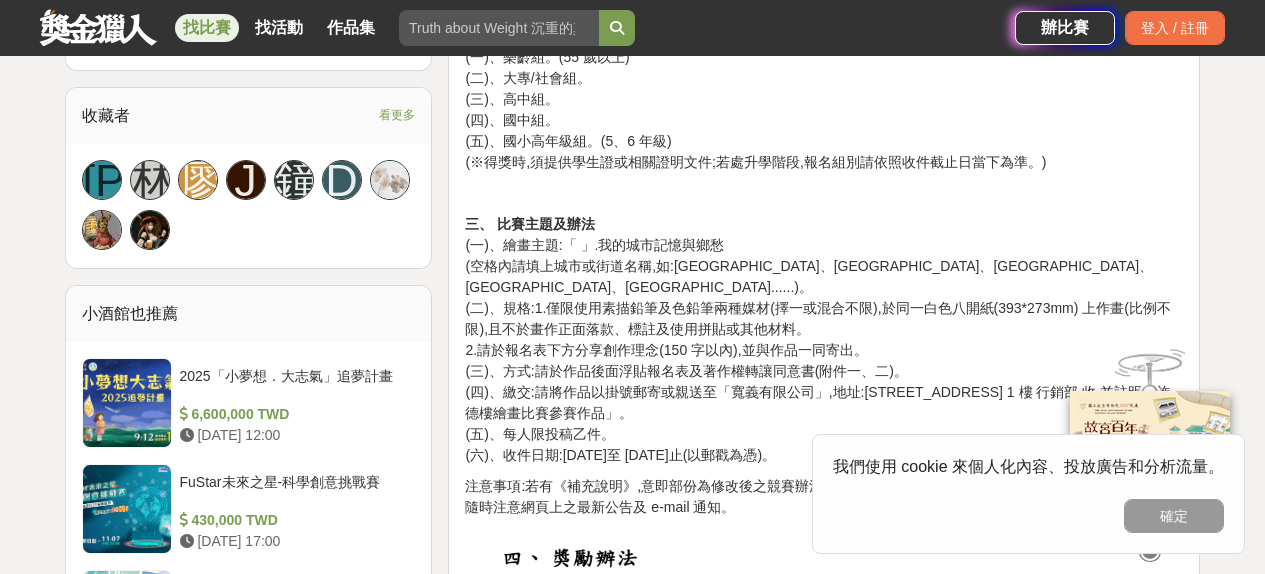 scroll, scrollTop: 1287, scrollLeft: 0, axis: vertical 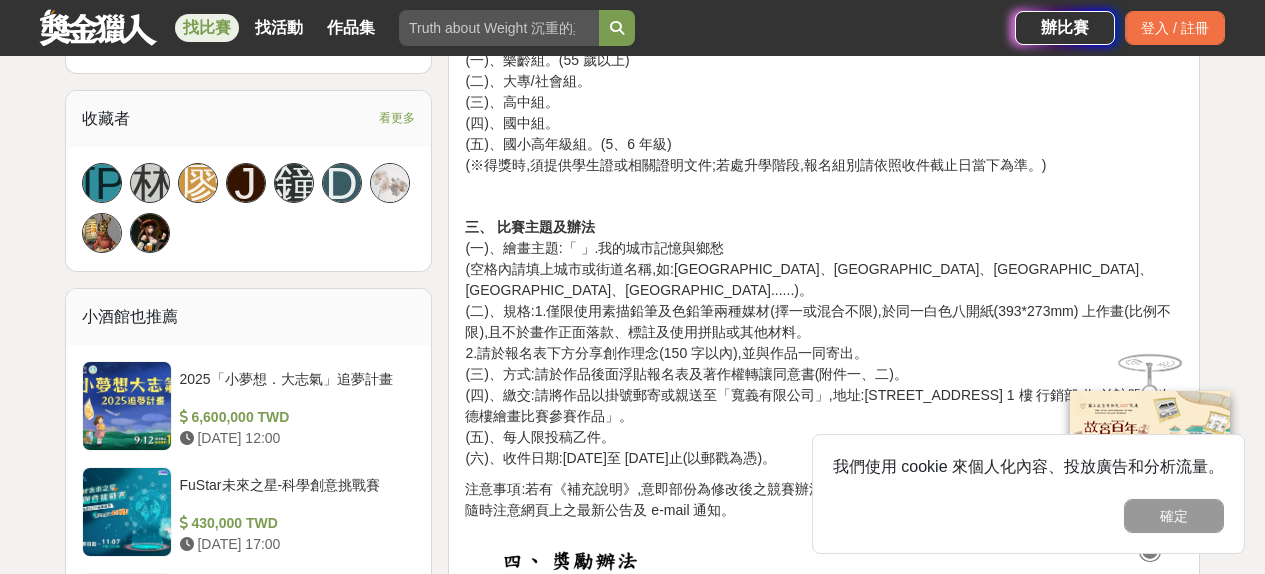 click on "三、 比賽主題及辦法 (一)、繪畫主題:「 」.我的城市記憶與鄉愁 (空格內請填上城市或街道名稱,如:[GEOGRAPHIC_DATA]、[GEOGRAPHIC_DATA]、[GEOGRAPHIC_DATA]、[GEOGRAPHIC_DATA]、[GEOGRAPHIC_DATA]......)。 (二)、規格:1.僅限使用素描鉛筆及色鉛筆兩種媒材(擇一或混合不限),於同一白色八開紙(393*273mm) 上作畫(比例不限),且不於畫作正面落款、標註及使用拼貼或其他材料。 2.請於報名表下方分享創作理念(150 字以內),並與作品一同寄出。 (三)、方式:請於作品後面浮貼報名表及著作權轉讓同意書(附件一、二)。 (四)、繳交:請將作品以掛號郵寄或親送至「寬義有限公司」,地址:[STREET_ADDRESS] 1 樓 行銷部 收,並註明「施德樓繪畫比賽參賽作品」。 (五)、每人限投稿乙件。 (六)、收件日期:[DATE]至 [DATE]止(以郵戳為憑)。" at bounding box center [824, 343] 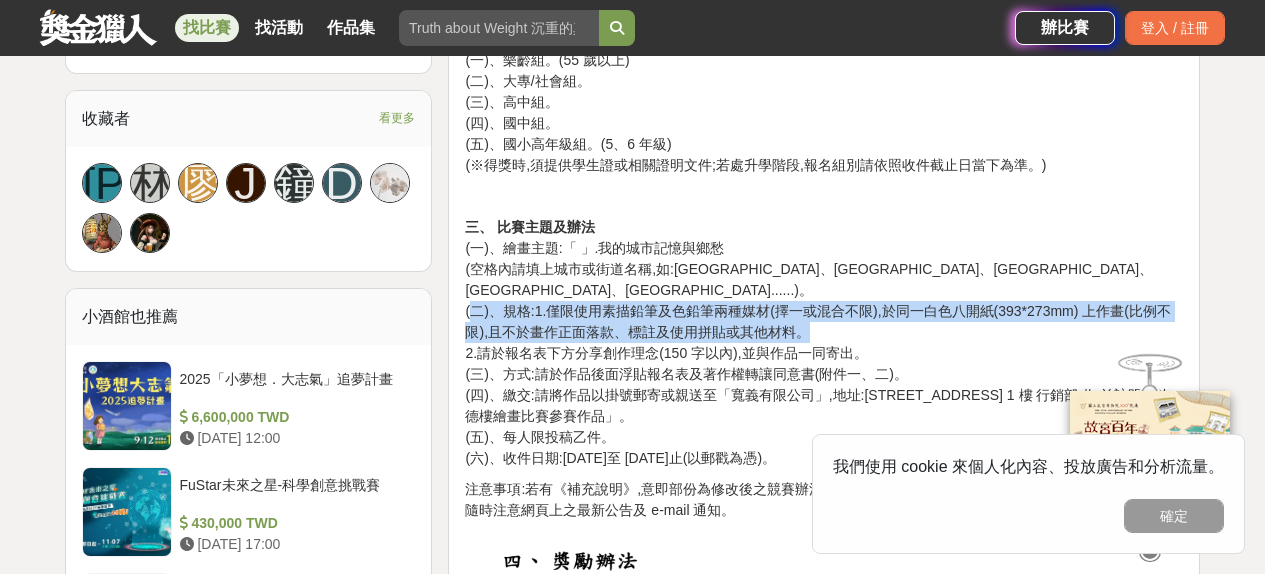drag, startPoint x: 867, startPoint y: 306, endPoint x: 470, endPoint y: 281, distance: 397.78638 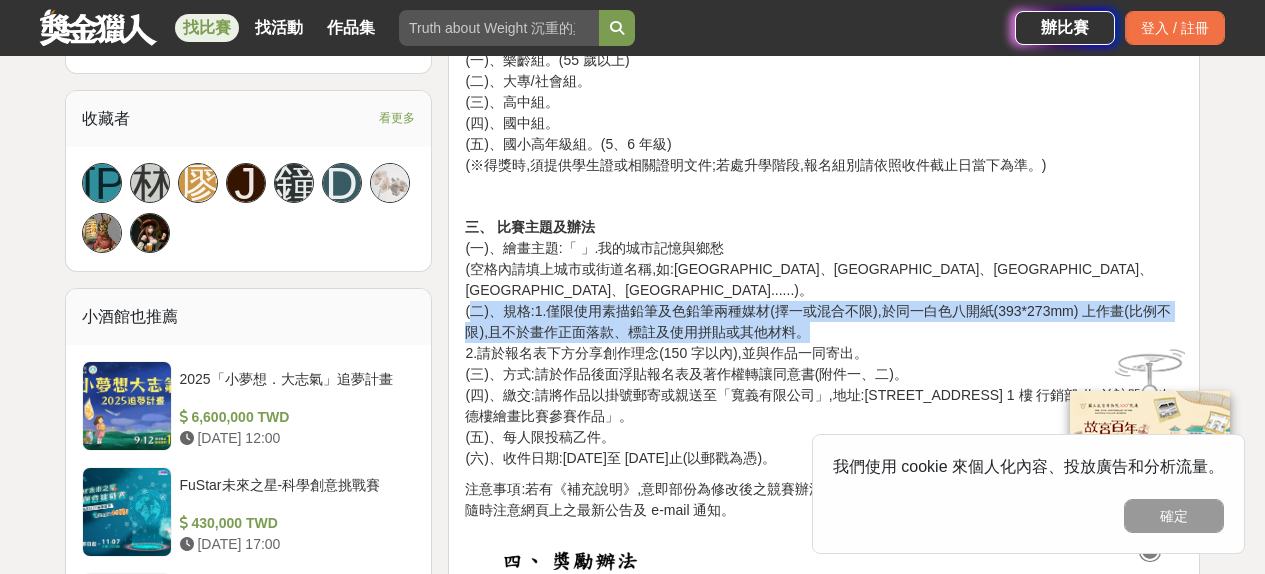 click on "三、 比賽主題及辦法 (一)、繪畫主題:「 」.我的城市記憶與鄉愁 (空格內請填上城市或街道名稱,如:[GEOGRAPHIC_DATA]、[GEOGRAPHIC_DATA]、[GEOGRAPHIC_DATA]、[GEOGRAPHIC_DATA]、[GEOGRAPHIC_DATA]......)。 (二)、規格:1.僅限使用素描鉛筆及色鉛筆兩種媒材(擇一或混合不限),於同一白色八開紙(393*273mm) 上作畫(比例不限),且不於畫作正面落款、標註及使用拼貼或其他材料。 2.請於報名表下方分享創作理念(150 字以內),並與作品一同寄出。 (三)、方式:請於作品後面浮貼報名表及著作權轉讓同意書(附件一、二)。 (四)、繳交:請將作品以掛號郵寄或親送至「寬義有限公司」,地址:[STREET_ADDRESS] 1 樓 行銷部 收,並註明「施德樓繪畫比賽參賽作品」。 (五)、每人限投稿乙件。 (六)、收件日期:[DATE]至 [DATE]止(以郵戳為憑)。" at bounding box center (824, 343) 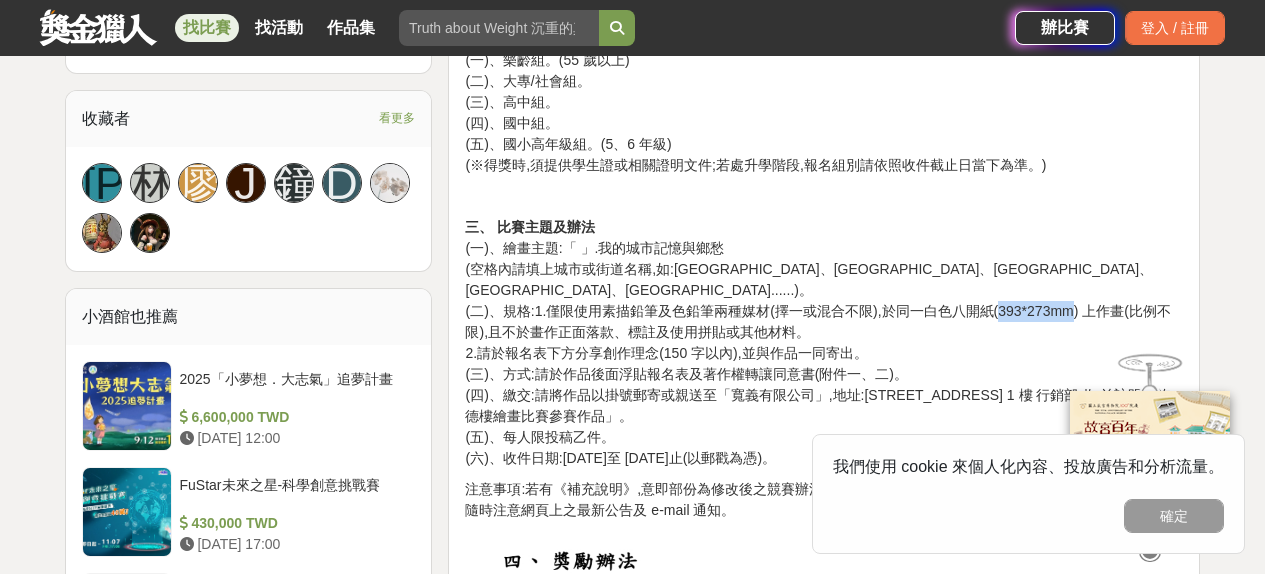 drag, startPoint x: 1001, startPoint y: 287, endPoint x: 1075, endPoint y: 291, distance: 74.10803 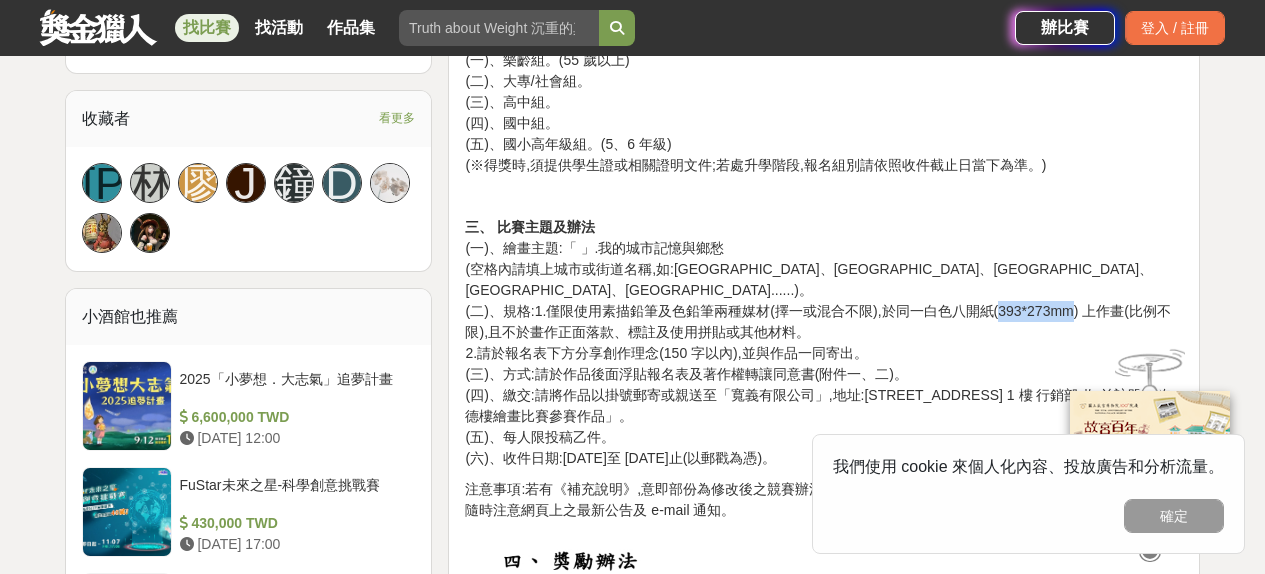 click on "三、 比賽主題及辦法 (一)、繪畫主題:「 」.我的城市記憶與鄉愁 (空格內請填上城市或街道名稱,如:[GEOGRAPHIC_DATA]、[GEOGRAPHIC_DATA]、[GEOGRAPHIC_DATA]、[GEOGRAPHIC_DATA]、[GEOGRAPHIC_DATA]......)。 (二)、規格:1.僅限使用素描鉛筆及色鉛筆兩種媒材(擇一或混合不限),於同一白色八開紙(393*273mm) 上作畫(比例不限),且不於畫作正面落款、標註及使用拼貼或其他材料。 2.請於報名表下方分享創作理念(150 字以內),並與作品一同寄出。 (三)、方式:請於作品後面浮貼報名表及著作權轉讓同意書(附件一、二)。 (四)、繳交:請將作品以掛號郵寄或親送至「寬義有限公司」,地址:[STREET_ADDRESS] 1 樓 行銷部 收,並註明「施德樓繪畫比賽參賽作品」。 (五)、每人限投稿乙件。 (六)、收件日期:[DATE]至 [DATE]止(以郵戳為憑)。" at bounding box center (824, 343) 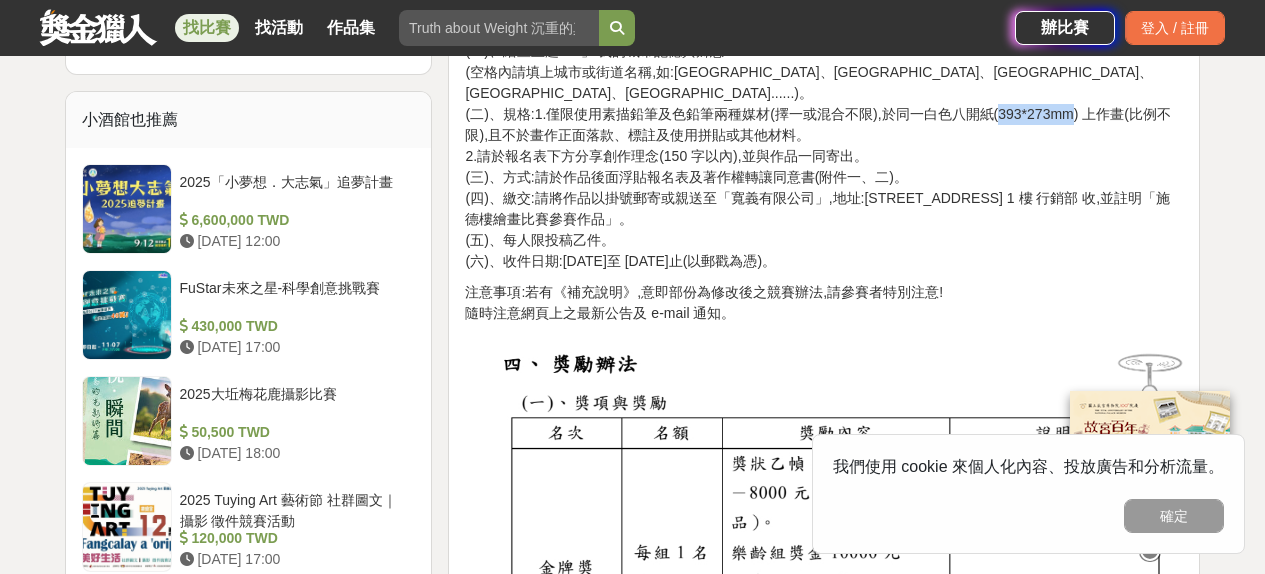 scroll, scrollTop: 1214, scrollLeft: 0, axis: vertical 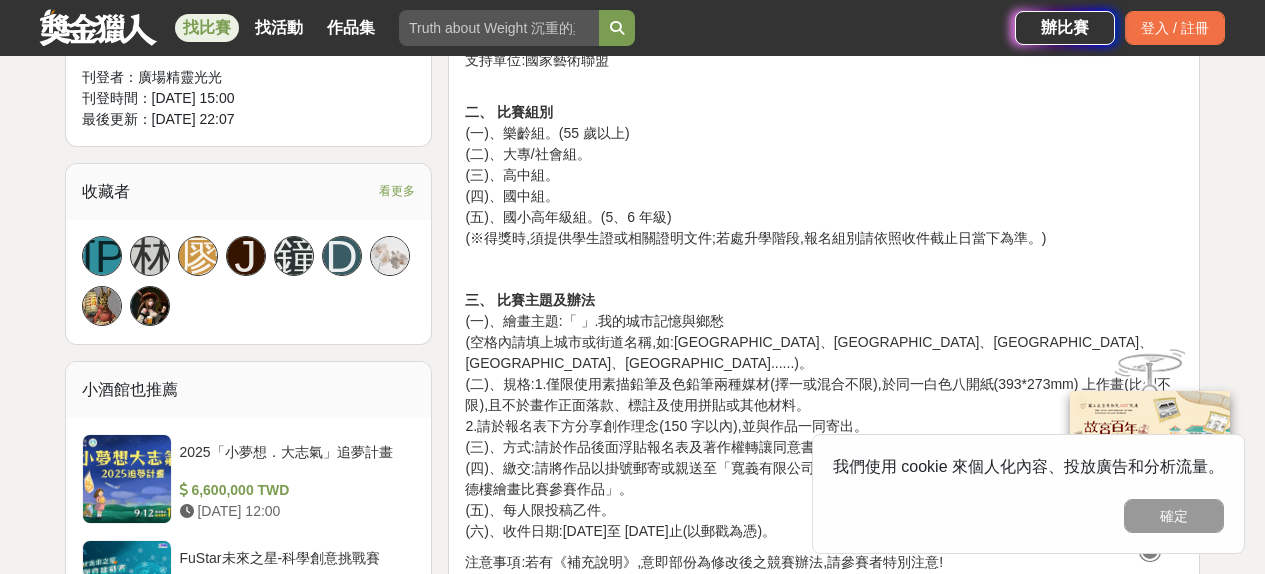 click on "三、 比賽主題及辦法 (一)、繪畫主題:「 」.我的城市記憶與鄉愁 (空格內請填上城市或街道名稱,如:[GEOGRAPHIC_DATA]、[GEOGRAPHIC_DATA]、[GEOGRAPHIC_DATA]、[GEOGRAPHIC_DATA]、[GEOGRAPHIC_DATA]......)。 (二)、規格:1.僅限使用素描鉛筆及色鉛筆兩種媒材(擇一或混合不限),於同一白色八開紙(393*273mm) 上作畫(比例不限),且不於畫作正面落款、標註及使用拼貼或其他材料。 2.請於報名表下方分享創作理念(150 字以內),並與作品一同寄出。 (三)、方式:請於作品後面浮貼報名表及著作權轉讓同意書(附件一、二)。 (四)、繳交:請將作品以掛號郵寄或親送至「寬義有限公司」,地址:[STREET_ADDRESS] 1 樓 行銷部 收,並註明「施德樓繪畫比賽參賽作品」。 (五)、每人限投稿乙件。 (六)、收件日期:[DATE]至 [DATE]止(以郵戳為憑)。" at bounding box center (824, 416) 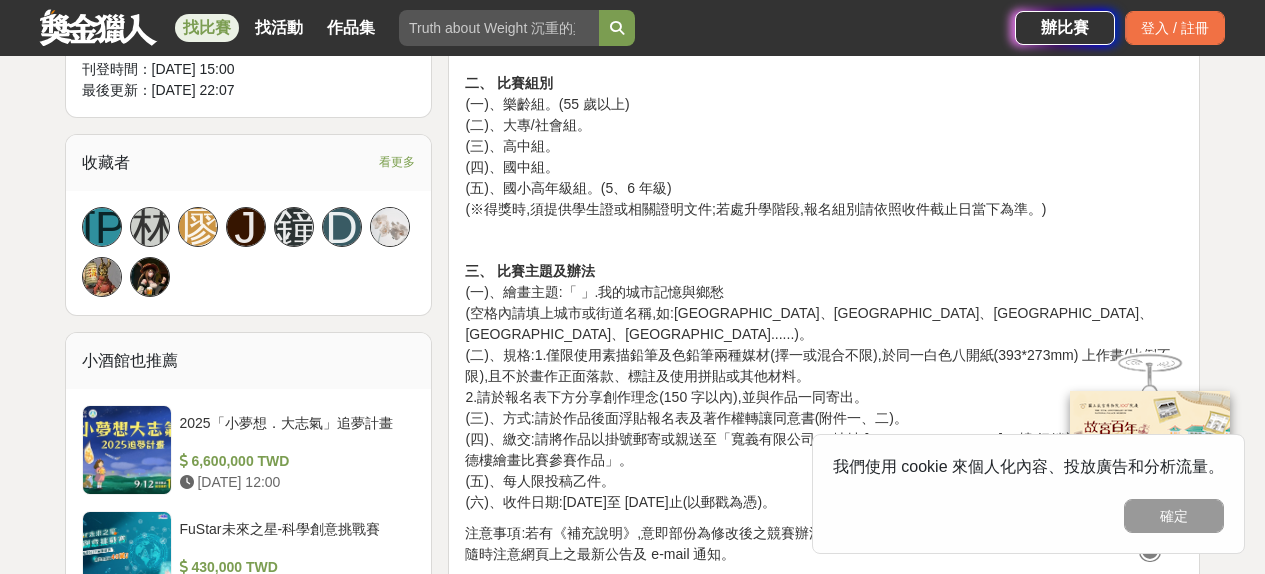 scroll, scrollTop: 1245, scrollLeft: 0, axis: vertical 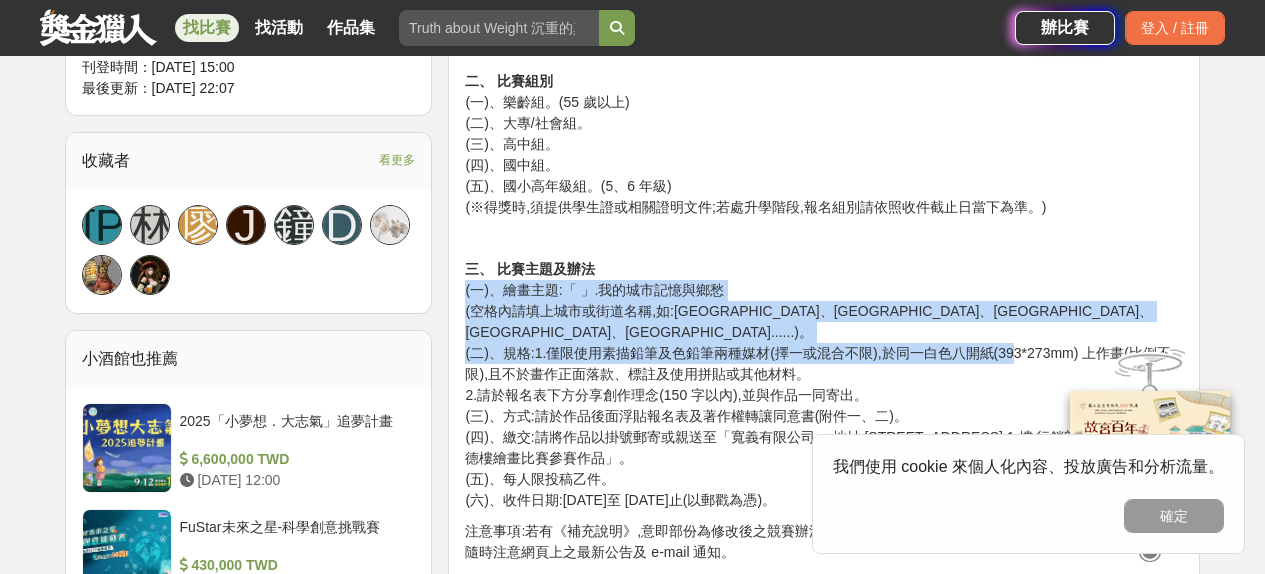 drag, startPoint x: 466, startPoint y: 280, endPoint x: 1014, endPoint y: 323, distance: 549.68445 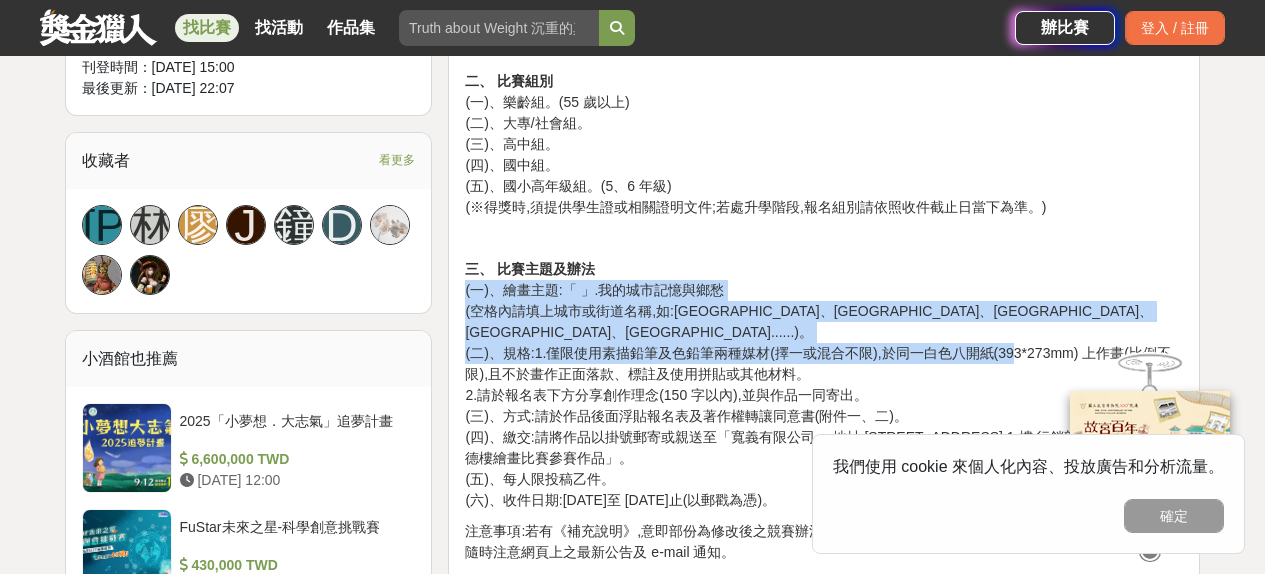click on "三、 比賽主題及辦法 (一)、繪畫主題:「 」.我的城市記憶與鄉愁 (空格內請填上城市或街道名稱,如:[GEOGRAPHIC_DATA]、[GEOGRAPHIC_DATA]、[GEOGRAPHIC_DATA]、[GEOGRAPHIC_DATA]、[GEOGRAPHIC_DATA]......)。 (二)、規格:1.僅限使用素描鉛筆及色鉛筆兩種媒材(擇一或混合不限),於同一白色八開紙(393*273mm) 上作畫(比例不限),且不於畫作正面落款、標註及使用拼貼或其他材料。 2.請於報名表下方分享創作理念(150 字以內),並與作品一同寄出。 (三)、方式:請於作品後面浮貼報名表及著作權轉讓同意書(附件一、二)。 (四)、繳交:請將作品以掛號郵寄或親送至「寬義有限公司」,地址:[STREET_ADDRESS] 1 樓 行銷部 收,並註明「施德樓繪畫比賽參賽作品」。 (五)、每人限投稿乙件。 (六)、收件日期:[DATE]至 [DATE]止(以郵戳為憑)。" at bounding box center [824, 385] 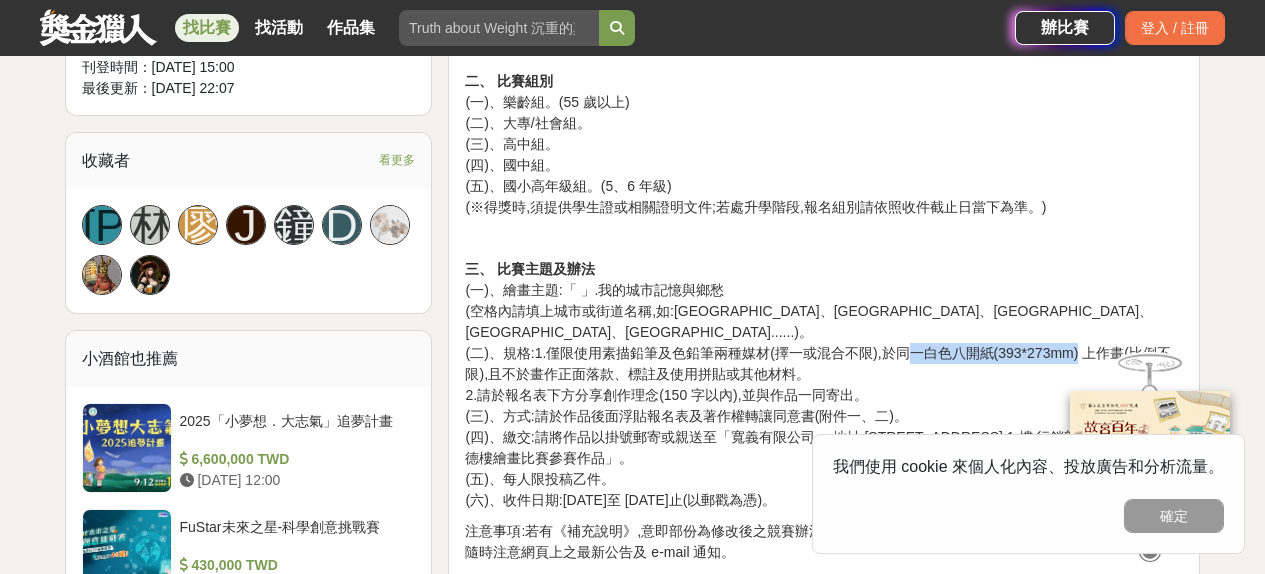 drag, startPoint x: 908, startPoint y: 329, endPoint x: 1079, endPoint y: 328, distance: 171.00293 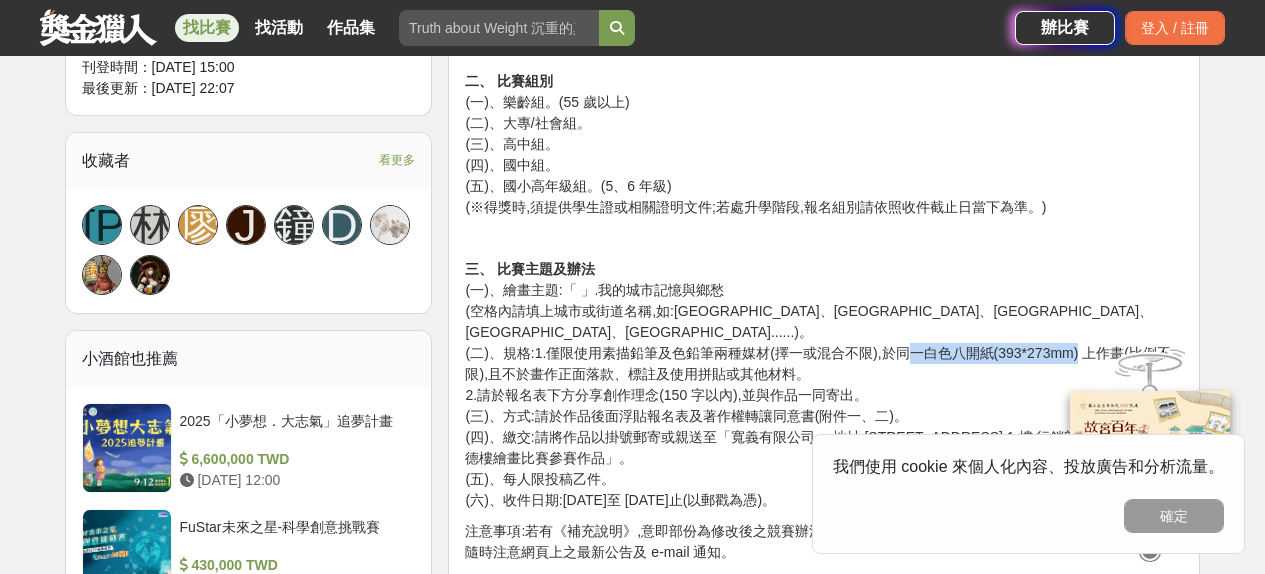 click on "三、 比賽主題及辦法 (一)、繪畫主題:「 」.我的城市記憶與鄉愁 (空格內請填上城市或街道名稱,如:[GEOGRAPHIC_DATA]、[GEOGRAPHIC_DATA]、[GEOGRAPHIC_DATA]、[GEOGRAPHIC_DATA]、[GEOGRAPHIC_DATA]......)。 (二)、規格:1.僅限使用素描鉛筆及色鉛筆兩種媒材(擇一或混合不限),於同一白色八開紙(393*273mm) 上作畫(比例不限),且不於畫作正面落款、標註及使用拼貼或其他材料。 2.請於報名表下方分享創作理念(150 字以內),並與作品一同寄出。 (三)、方式:請於作品後面浮貼報名表及著作權轉讓同意書(附件一、二)。 (四)、繳交:請將作品以掛號郵寄或親送至「寬義有限公司」,地址:[STREET_ADDRESS] 1 樓 行銷部 收,並註明「施德樓繪畫比賽參賽作品」。 (五)、每人限投稿乙件。 (六)、收件日期:[DATE]至 [DATE]止(以郵戳為憑)。" at bounding box center (824, 385) 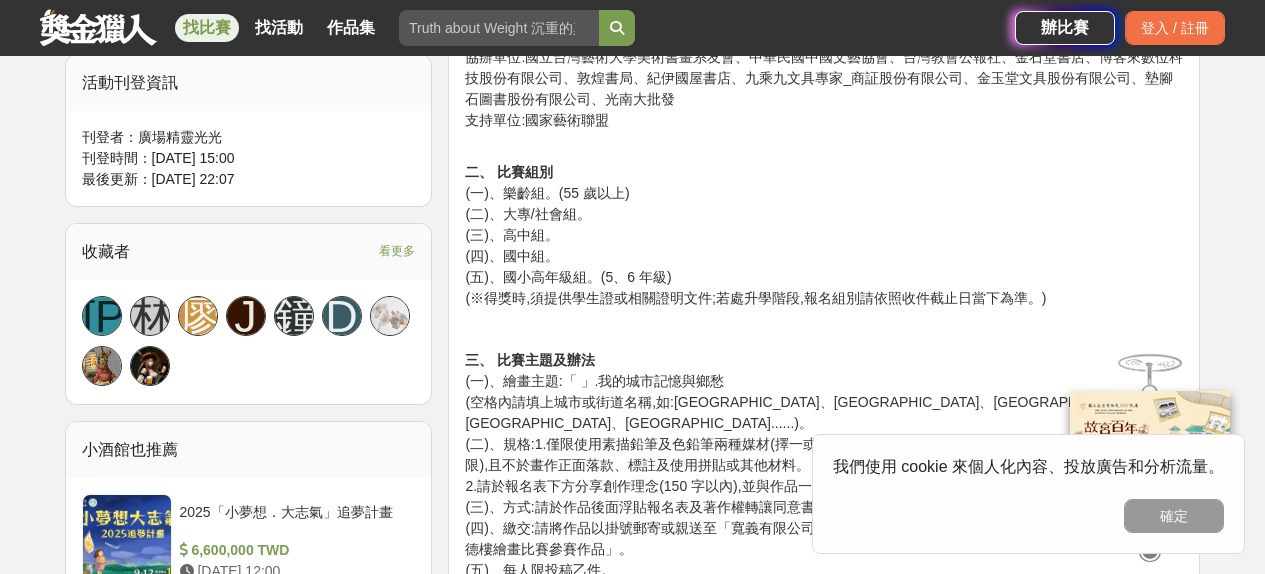 scroll, scrollTop: 1169, scrollLeft: 0, axis: vertical 